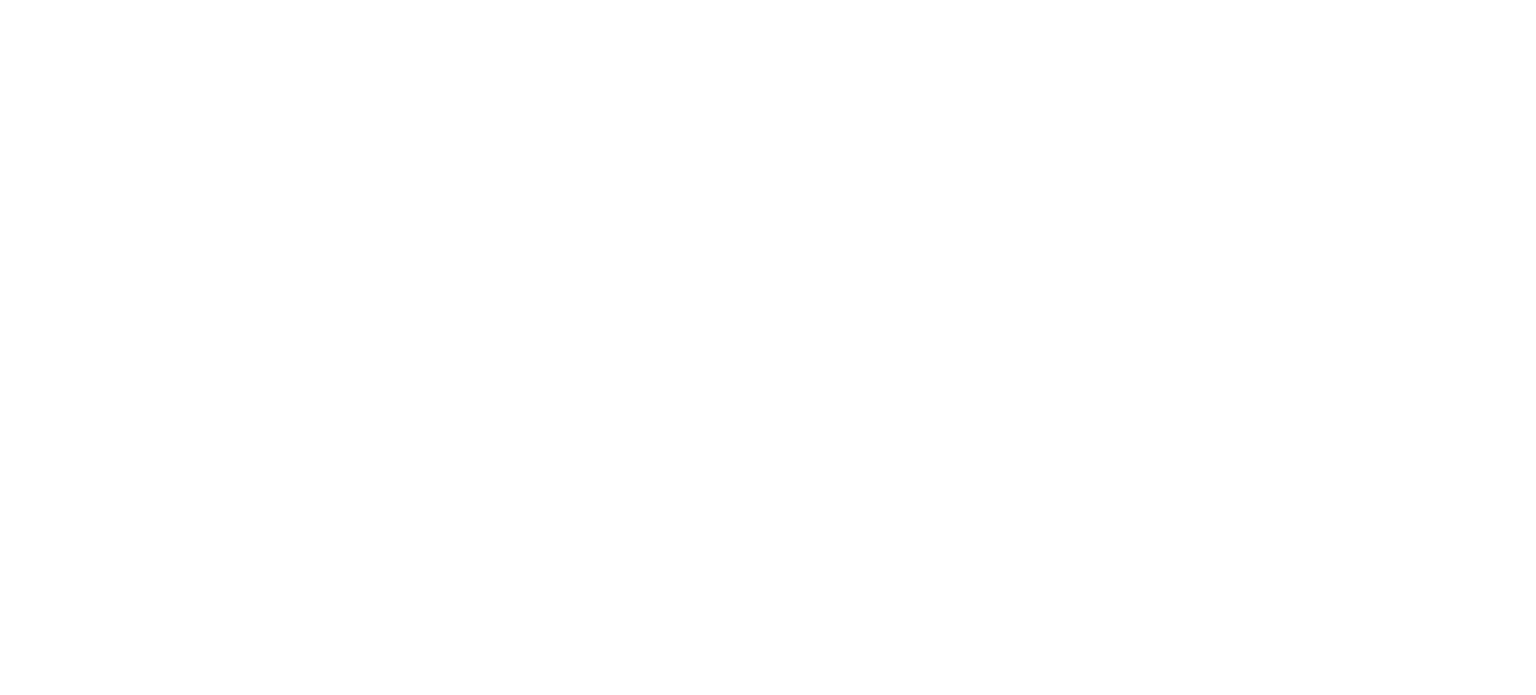 scroll, scrollTop: 0, scrollLeft: 0, axis: both 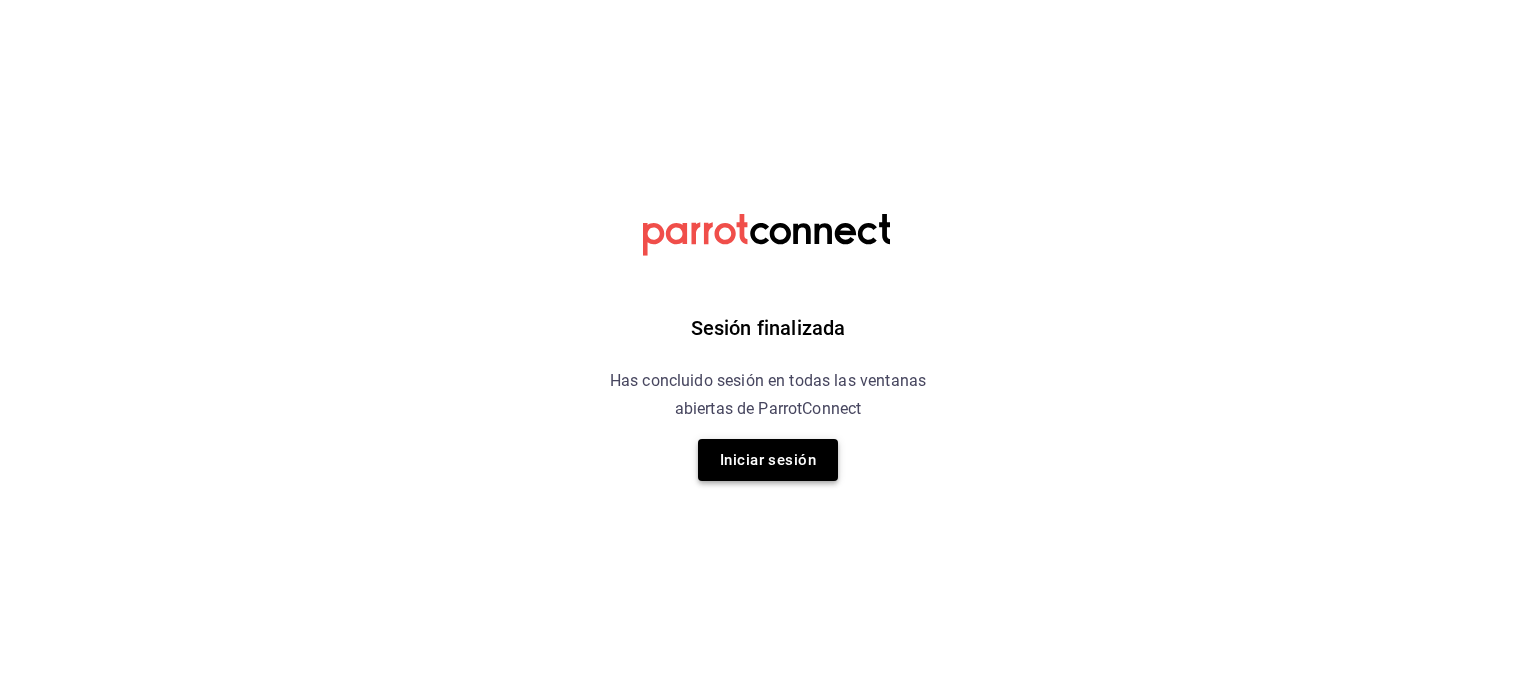 click on "Iniciar sesión" at bounding box center [768, 460] 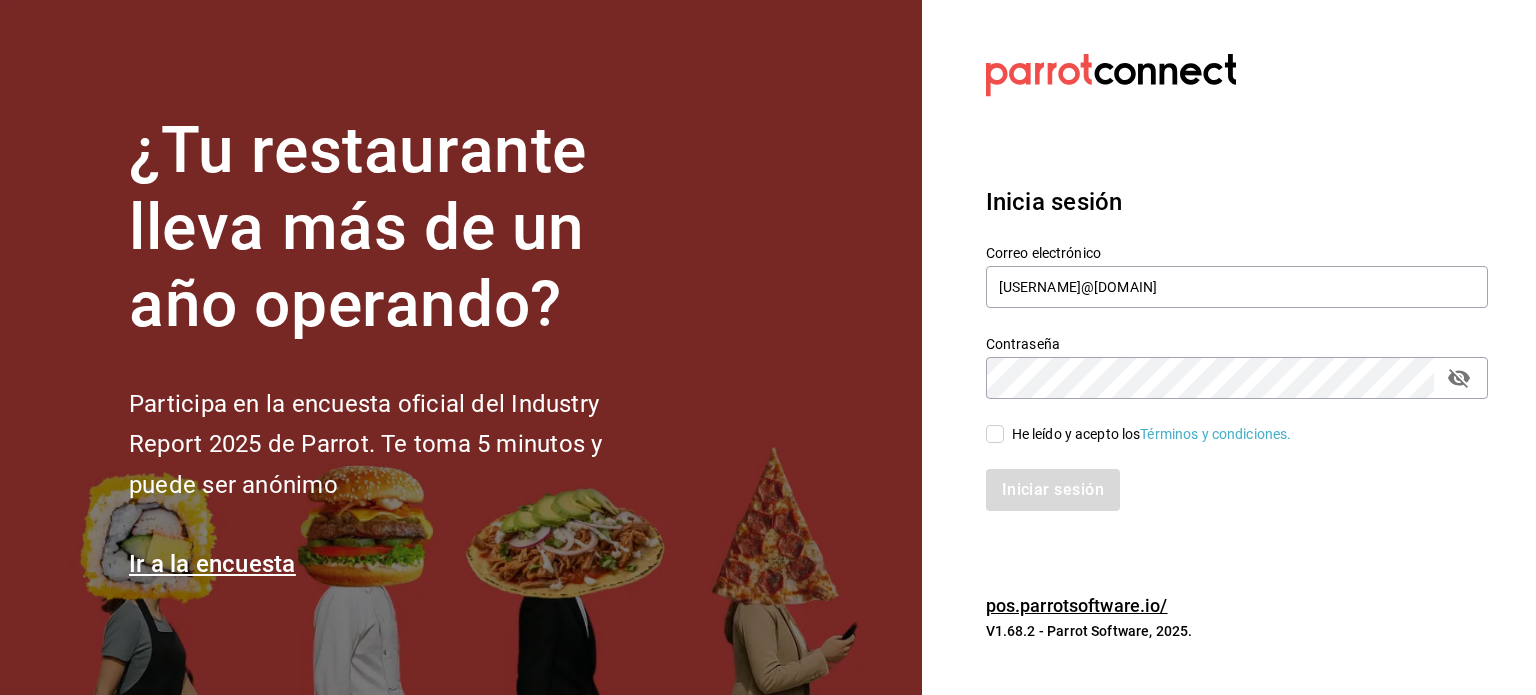 click on "He leído y acepto los  Términos y condiciones." at bounding box center [995, 434] 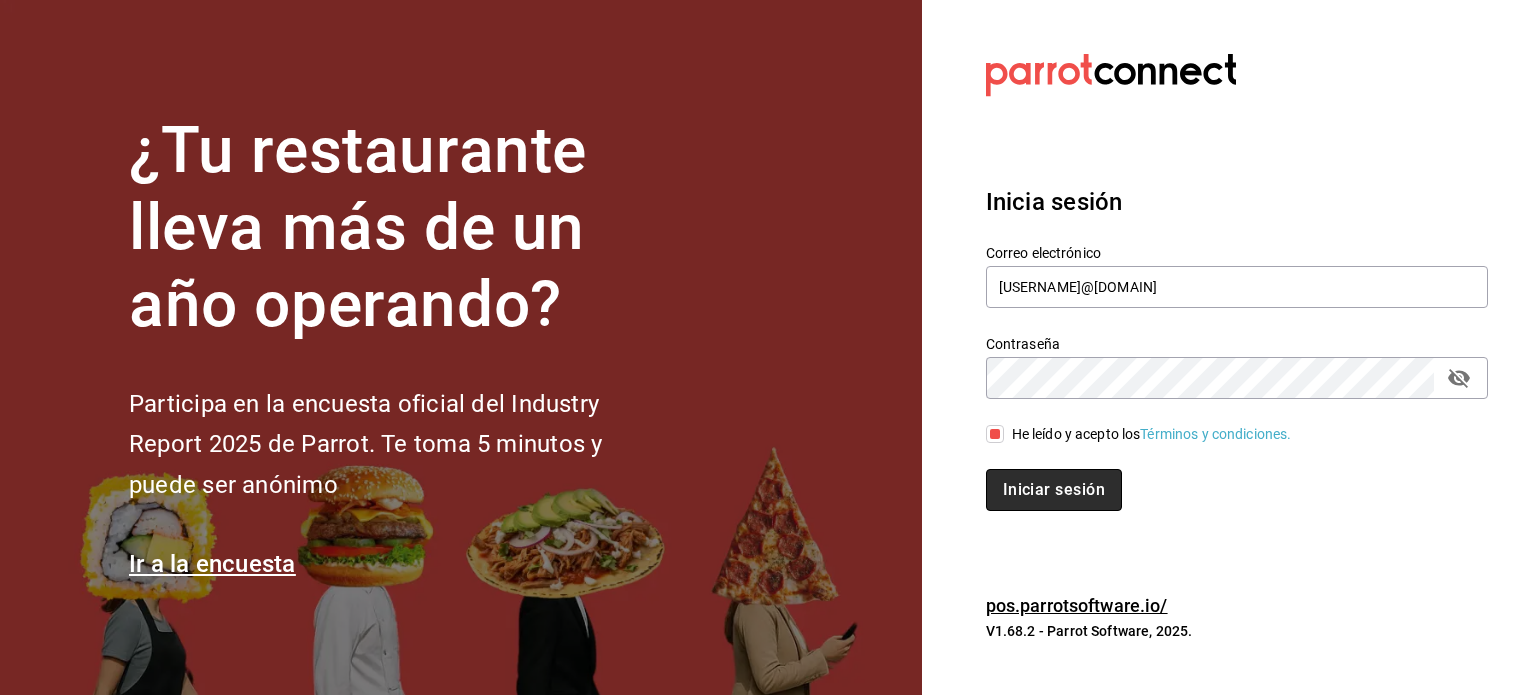 click on "Iniciar sesión" at bounding box center (1054, 490) 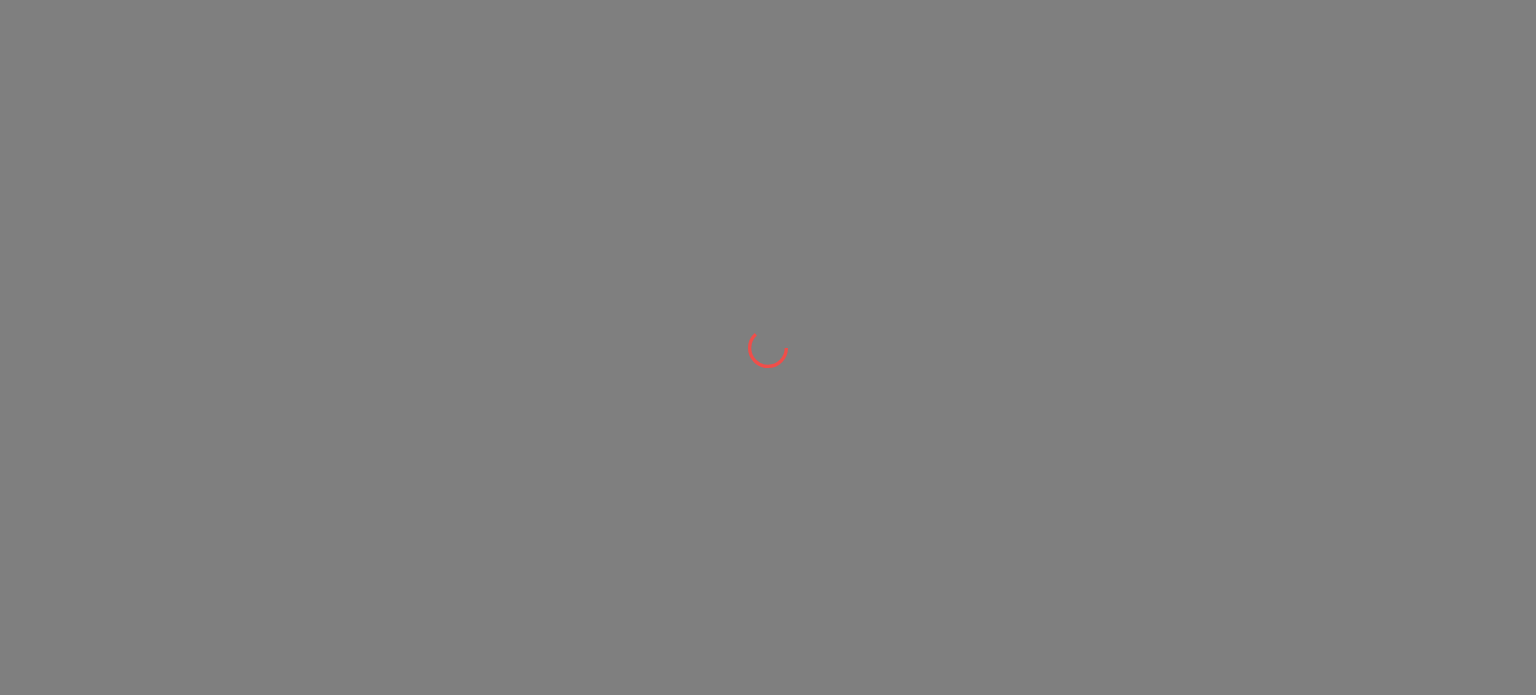 scroll, scrollTop: 0, scrollLeft: 0, axis: both 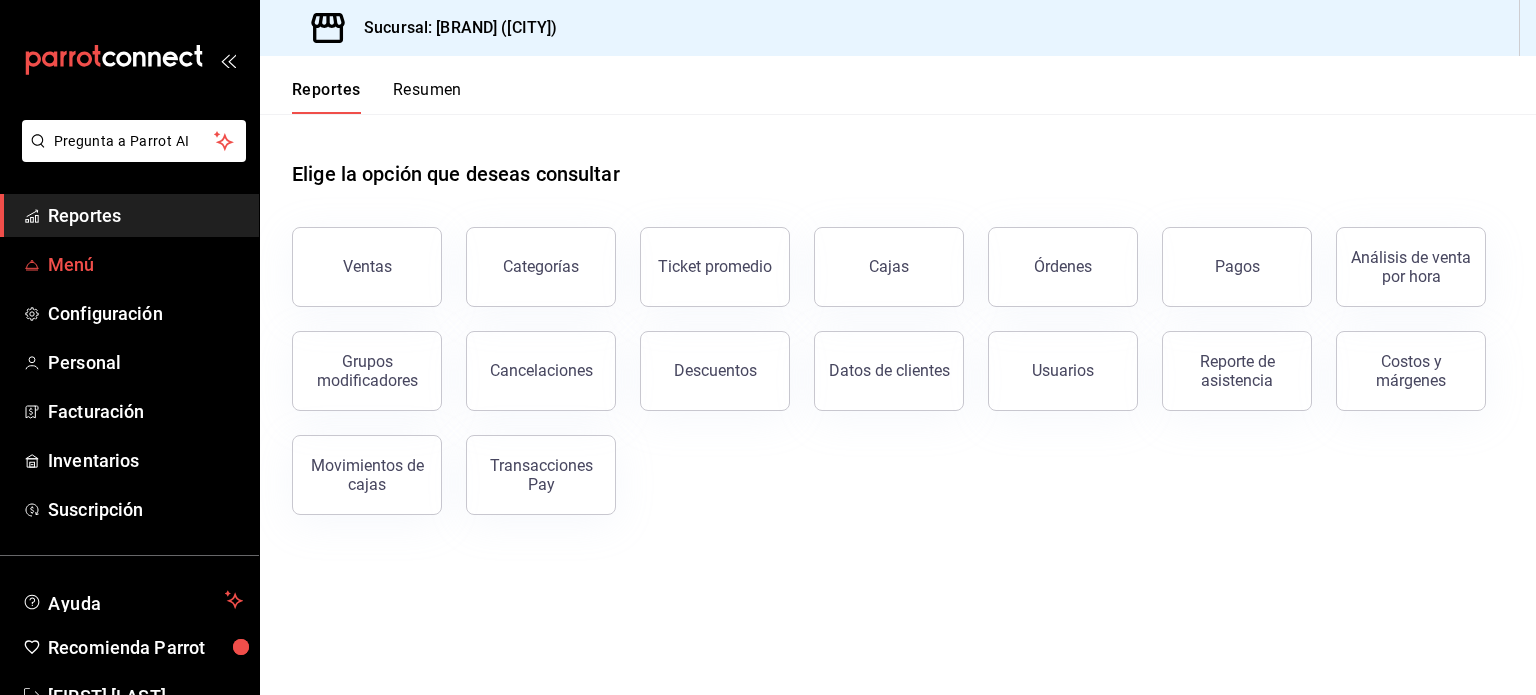 click on "Menú" at bounding box center [145, 264] 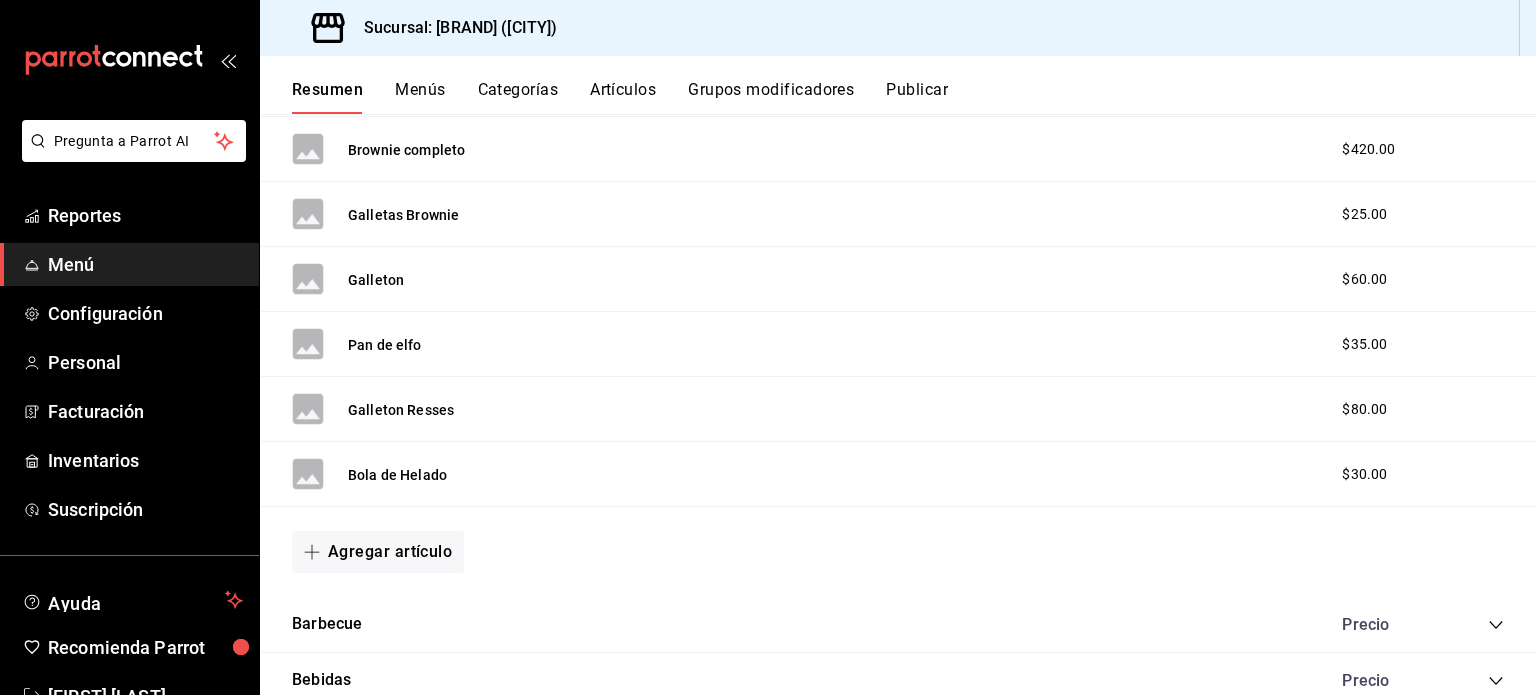scroll, scrollTop: 2388, scrollLeft: 0, axis: vertical 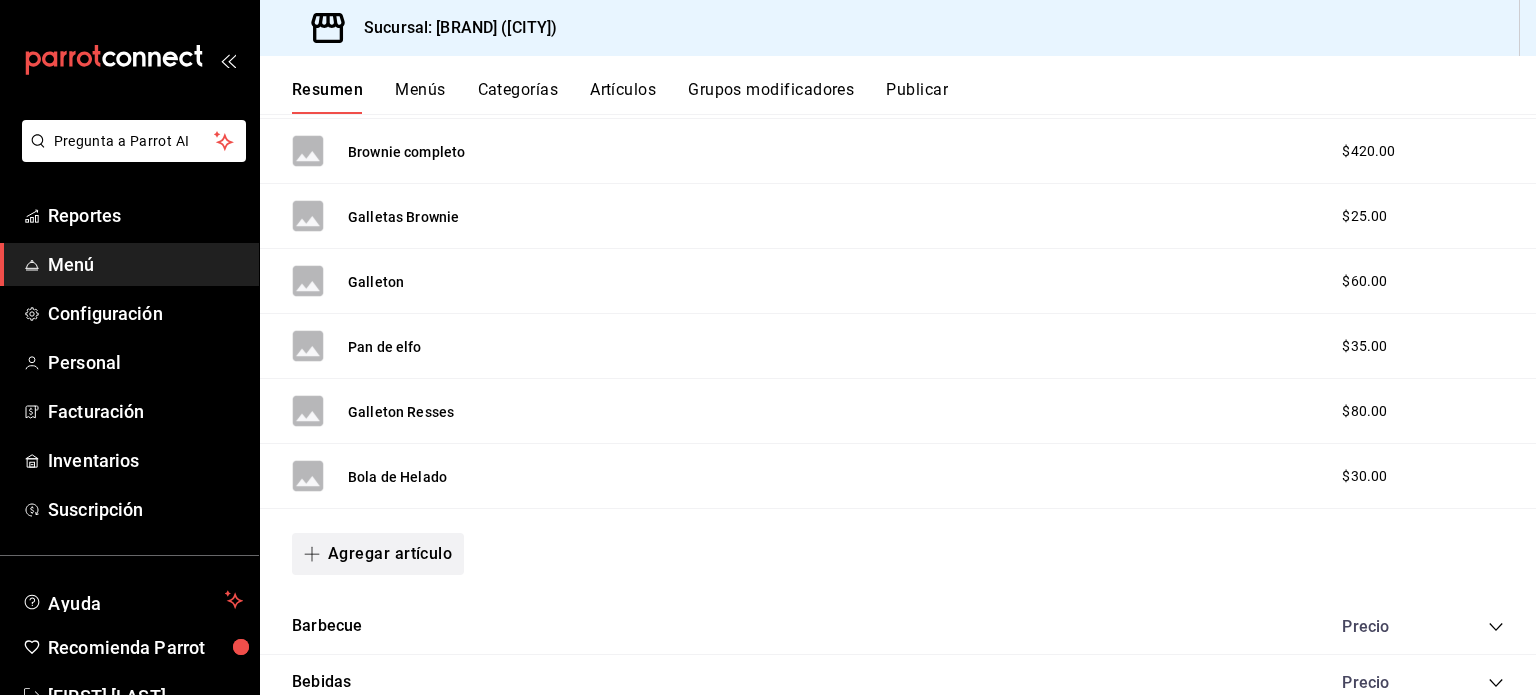 click on "Agregar artículo" at bounding box center (378, 554) 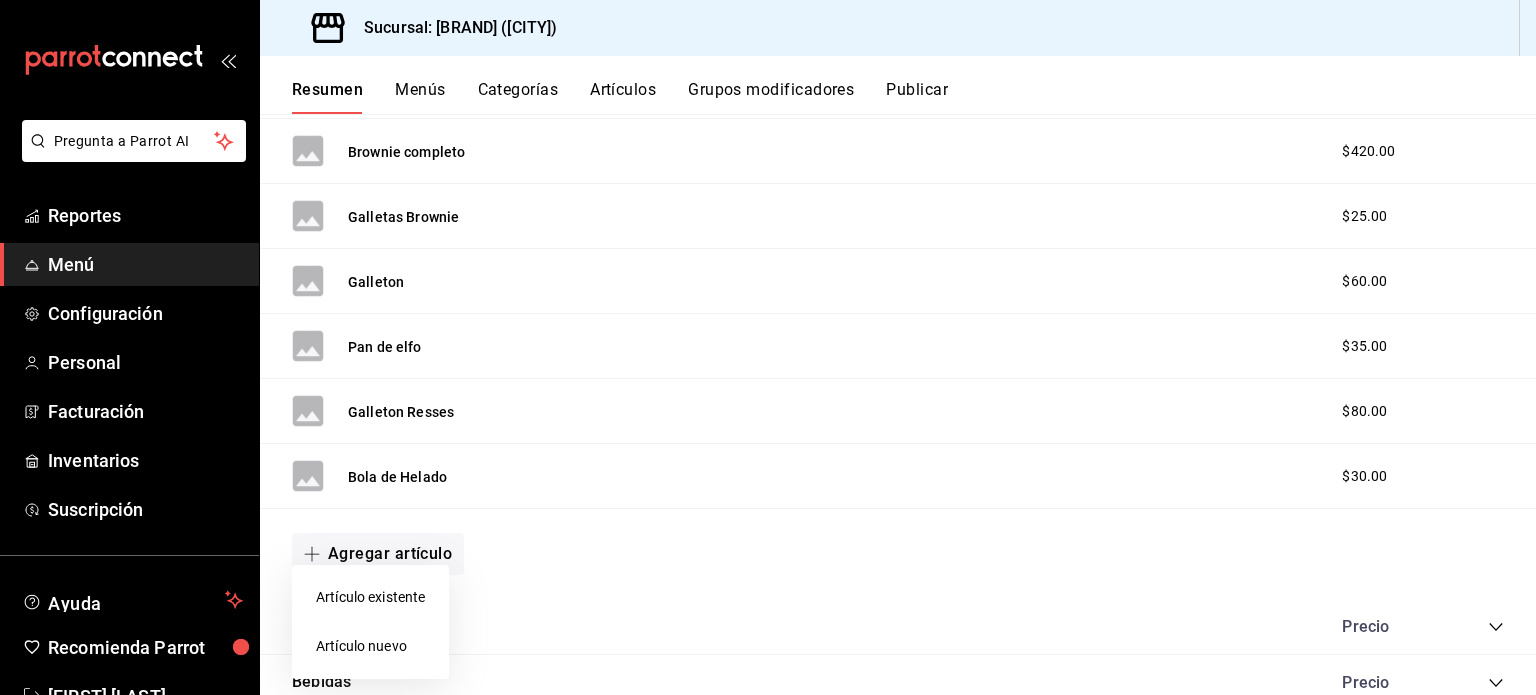 click on "Artículo nuevo" at bounding box center (370, 646) 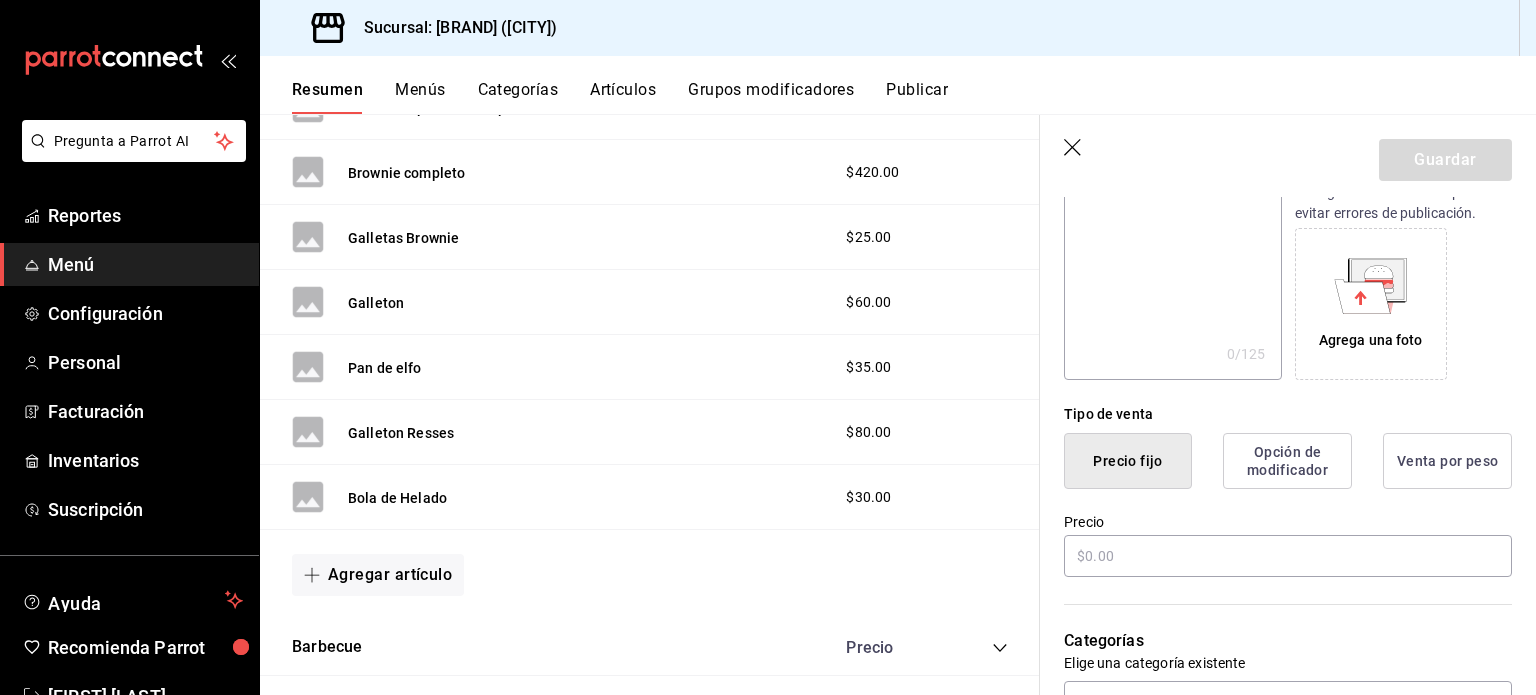 scroll, scrollTop: 383, scrollLeft: 0, axis: vertical 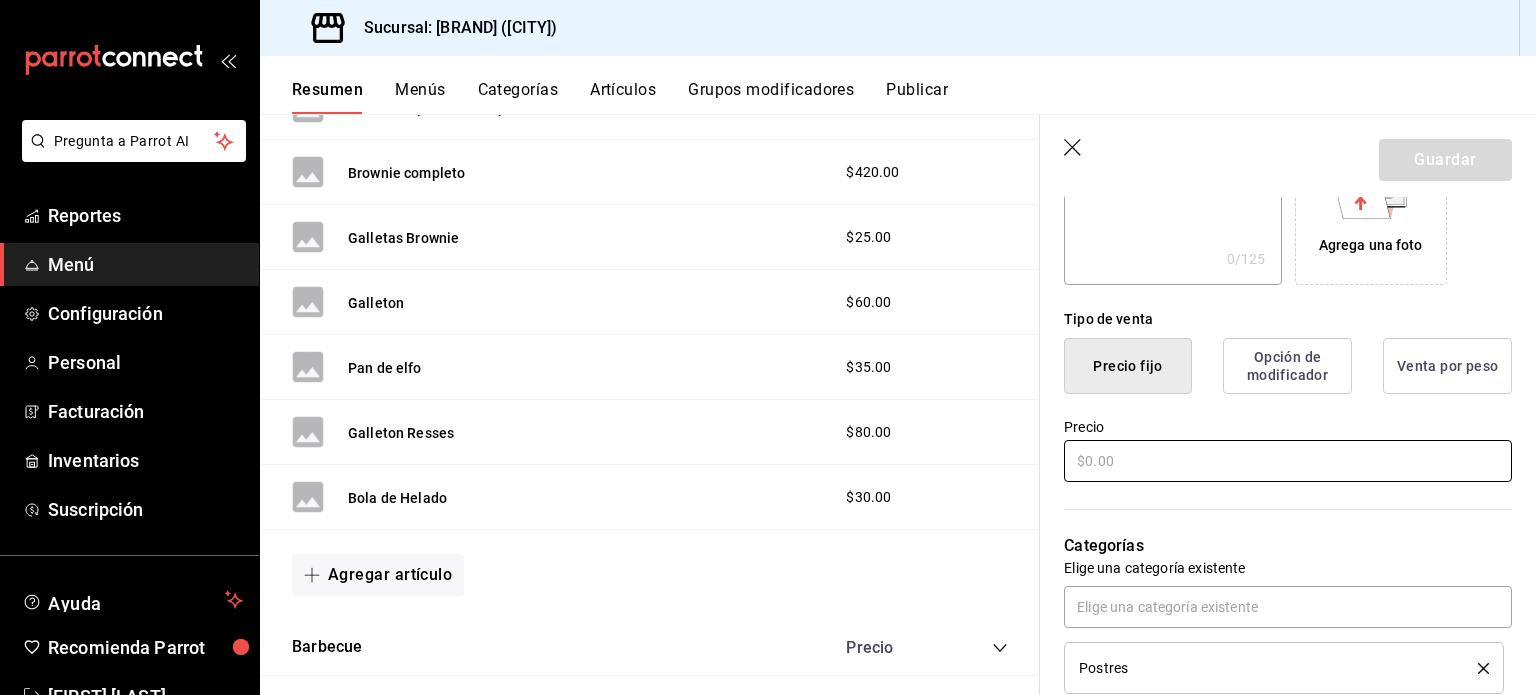 type on "[FIRST]" 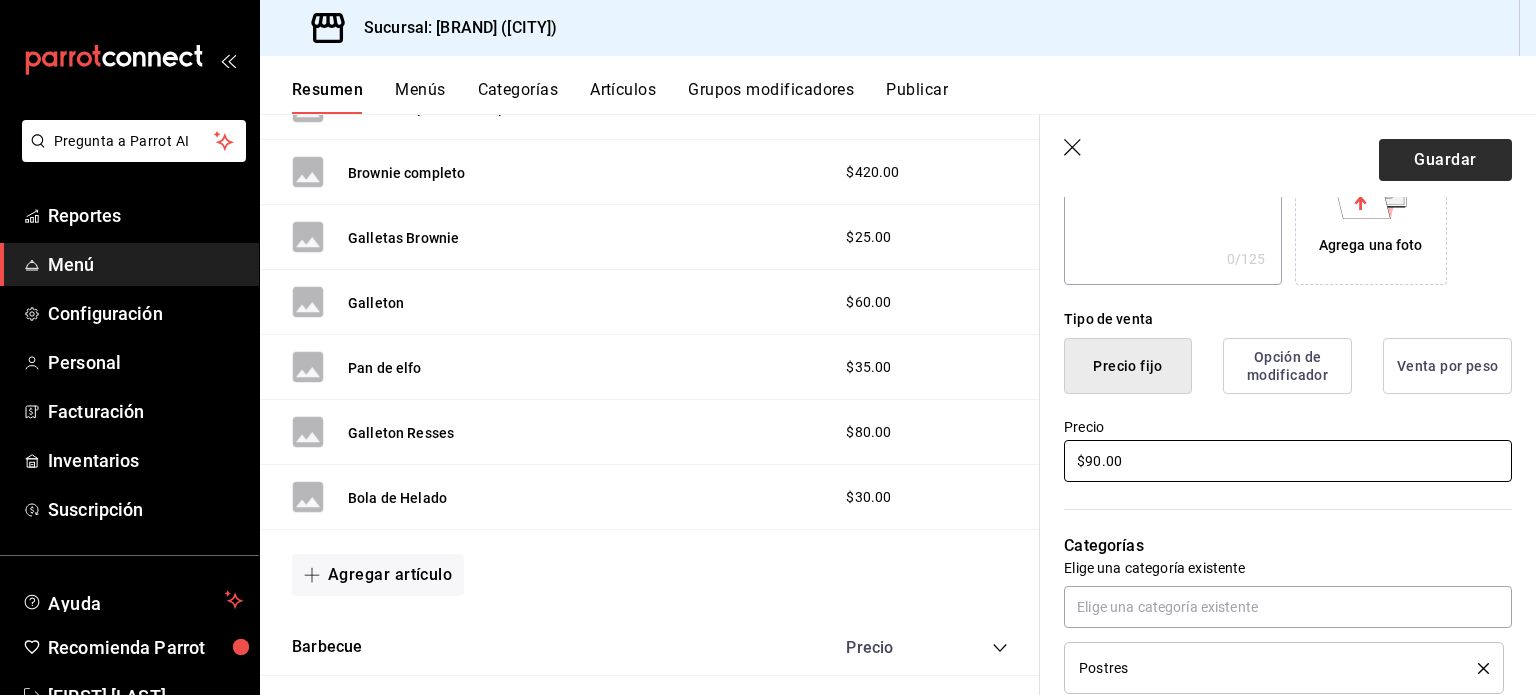 type on "$90.00" 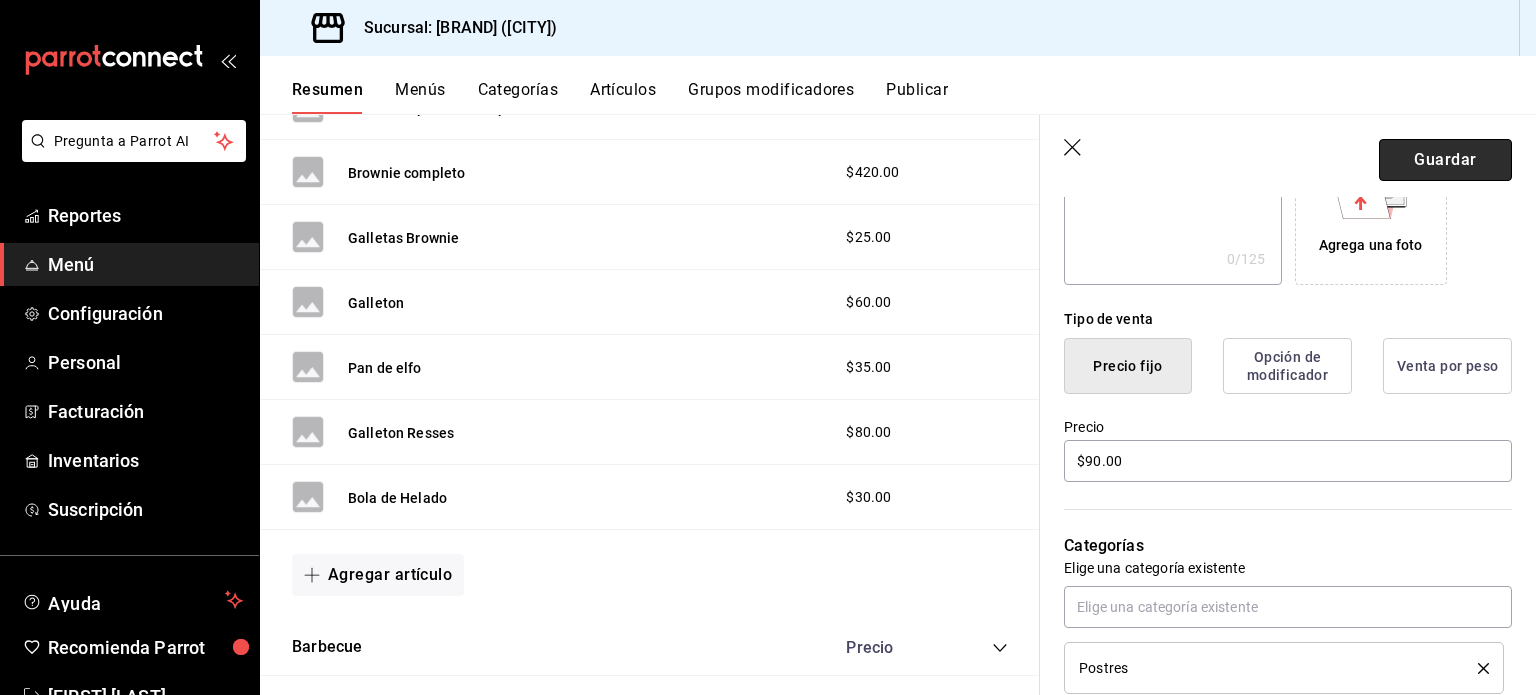 click on "Guardar" at bounding box center (1445, 160) 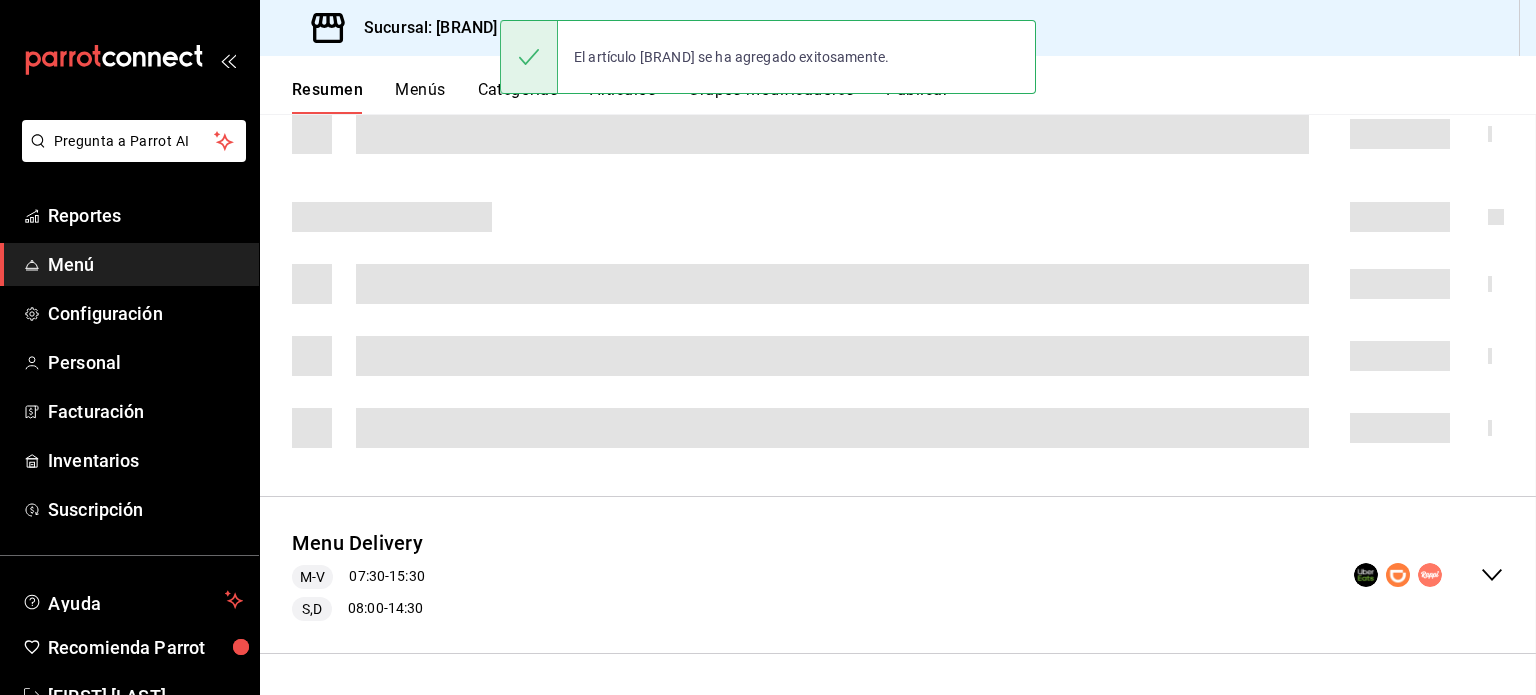 scroll, scrollTop: 0, scrollLeft: 0, axis: both 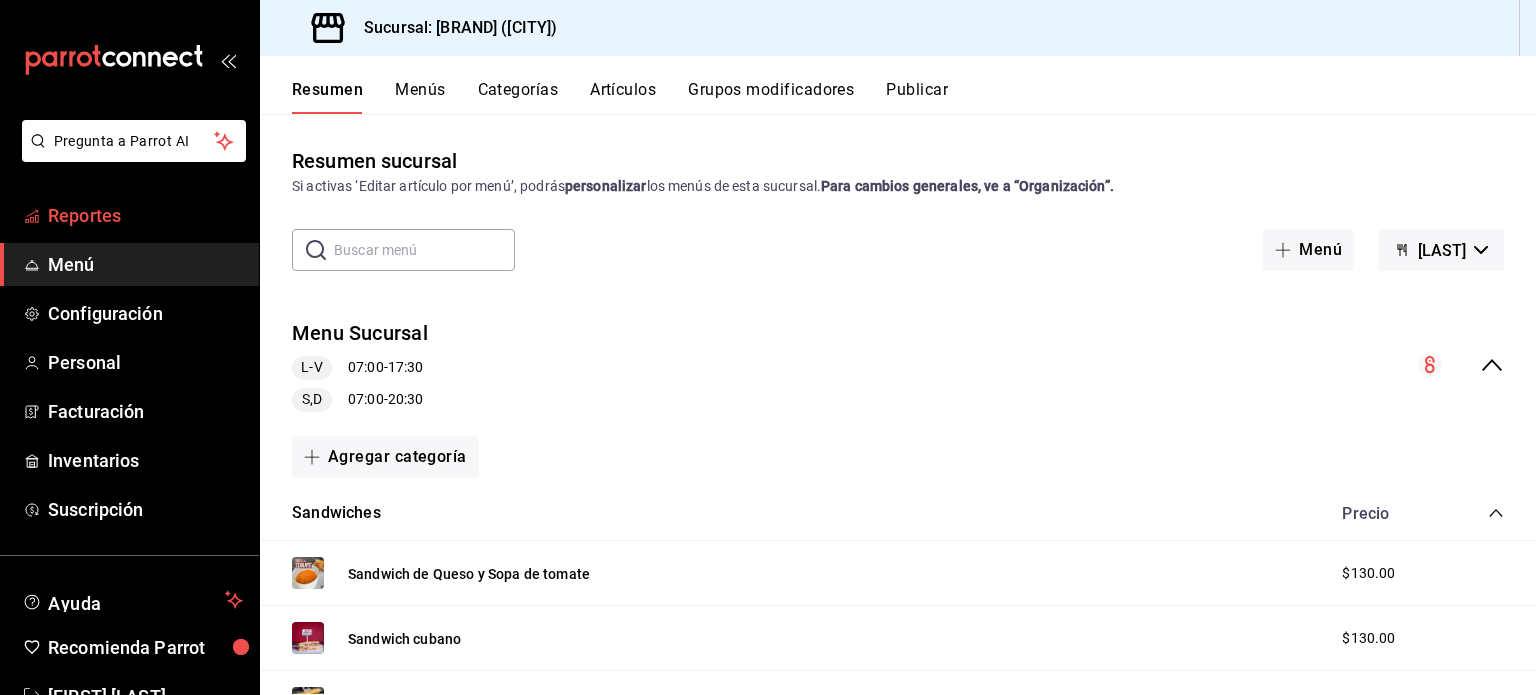 click on "Reportes" at bounding box center [145, 215] 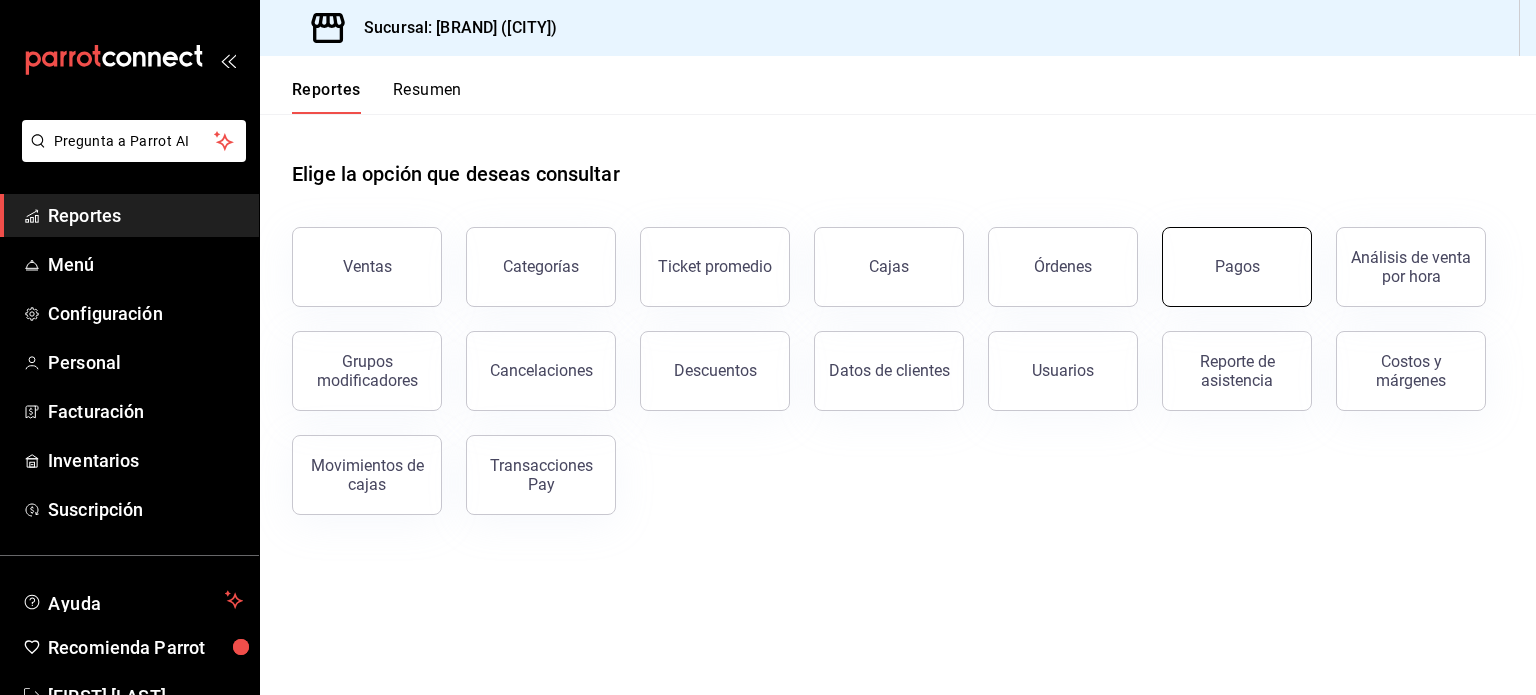 click on "Pagos" at bounding box center (1237, 267) 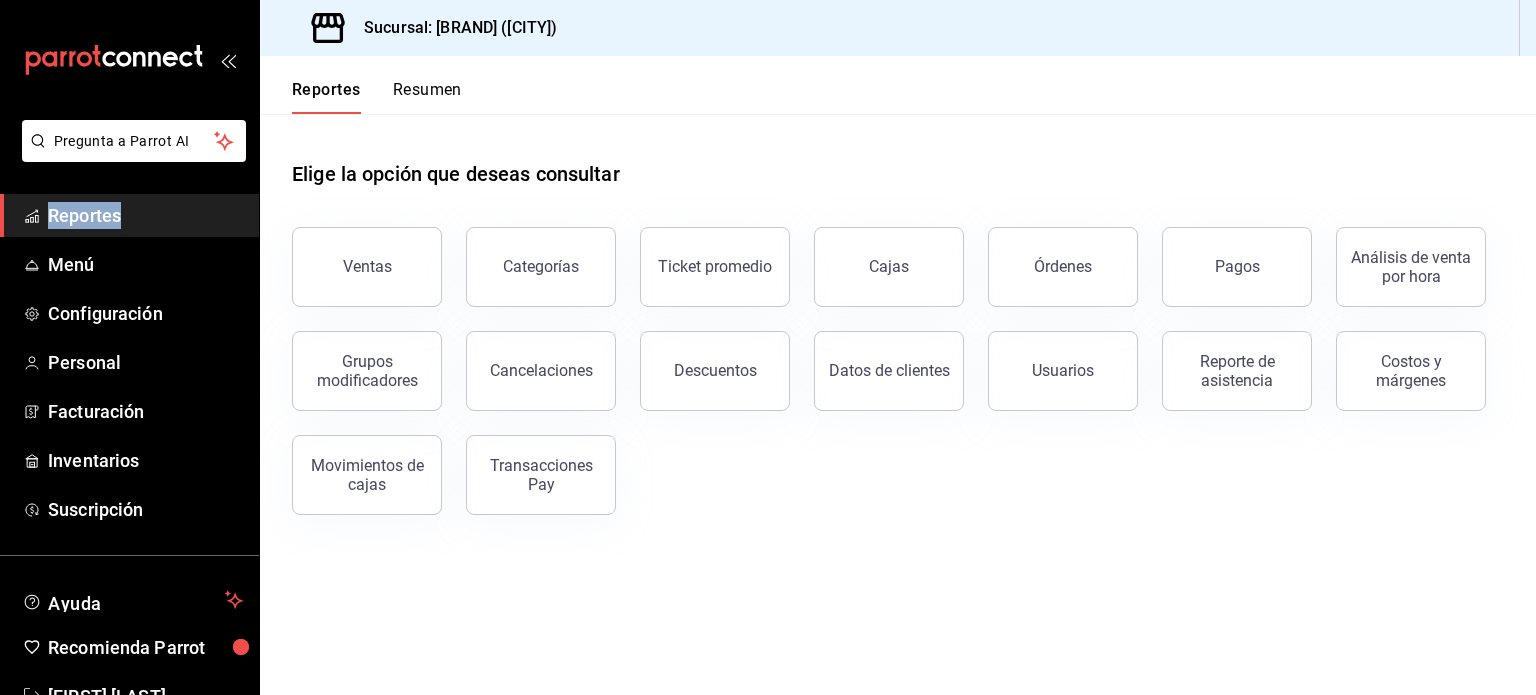 click on "Pregunta a Parrot AI Reportes   Menú   Configuración   Personal   Facturación   Inventarios   Suscripción   Ayuda Recomienda Parrot   [FIRST] [LAST]   Sugerir nueva función   Sucursal: [BRAND] ([CITY]) Reportes Resumen Elige la opción que deseas consultar Ventas Categorías Ticket promedio Cajas Órdenes Pagos Análisis de venta por hora Grupos modificadores Cancelaciones Descuentos Datos de clientes Usuarios Reporte de asistencia Costos y márgenes Movimientos de cajas Transacciones Pay GANA 1 MES GRATIS EN TU SUSCRIPCIÓN AQUÍ ¿Recuerdas cómo empezó tu restaurante?
Hoy puedes ayudar a un colega a tener el mismo cambio que tú viviste.
Recomienda Parrot directamente desde tu Portal Administrador.
Es fácil y rápido.
🎁 Por cada restaurante que se una, ganas 1 mes gratis. Pregunta a Parrot AI Reportes   Menú   Configuración   Personal   Facturación   Inventarios   Suscripción   Ayuda Recomienda Parrot   [FIRST] [LAST]   Sugerir nueva función   Visitar centro de ayuda" at bounding box center [768, 347] 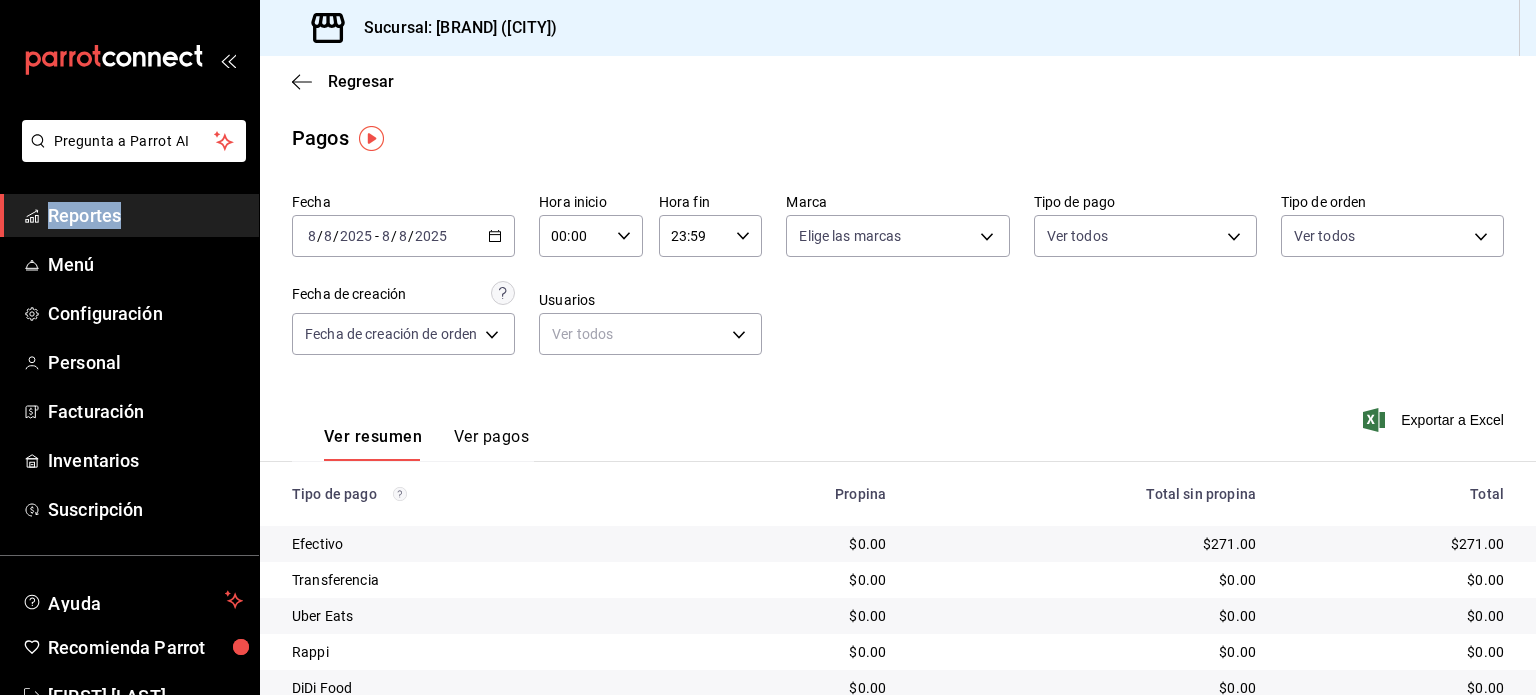 click 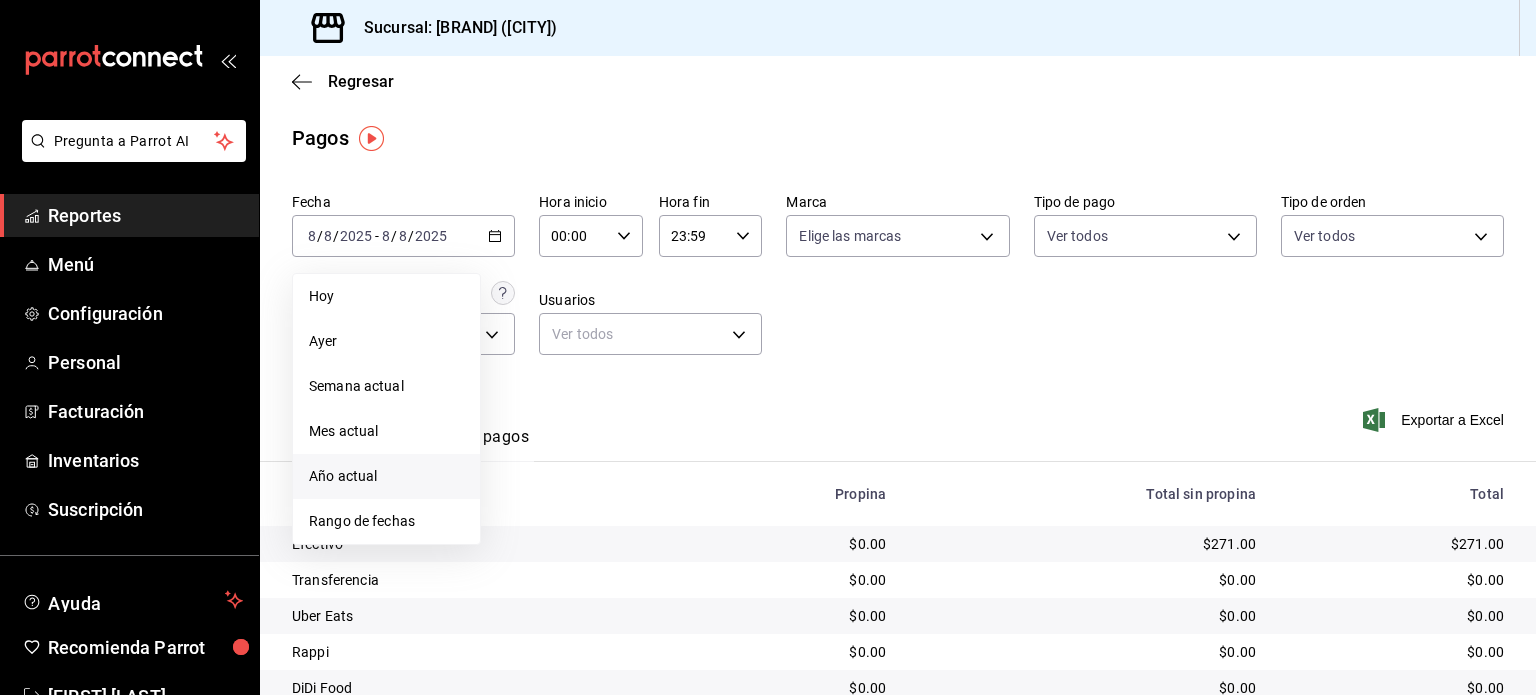 click on "Año actual" at bounding box center [386, 476] 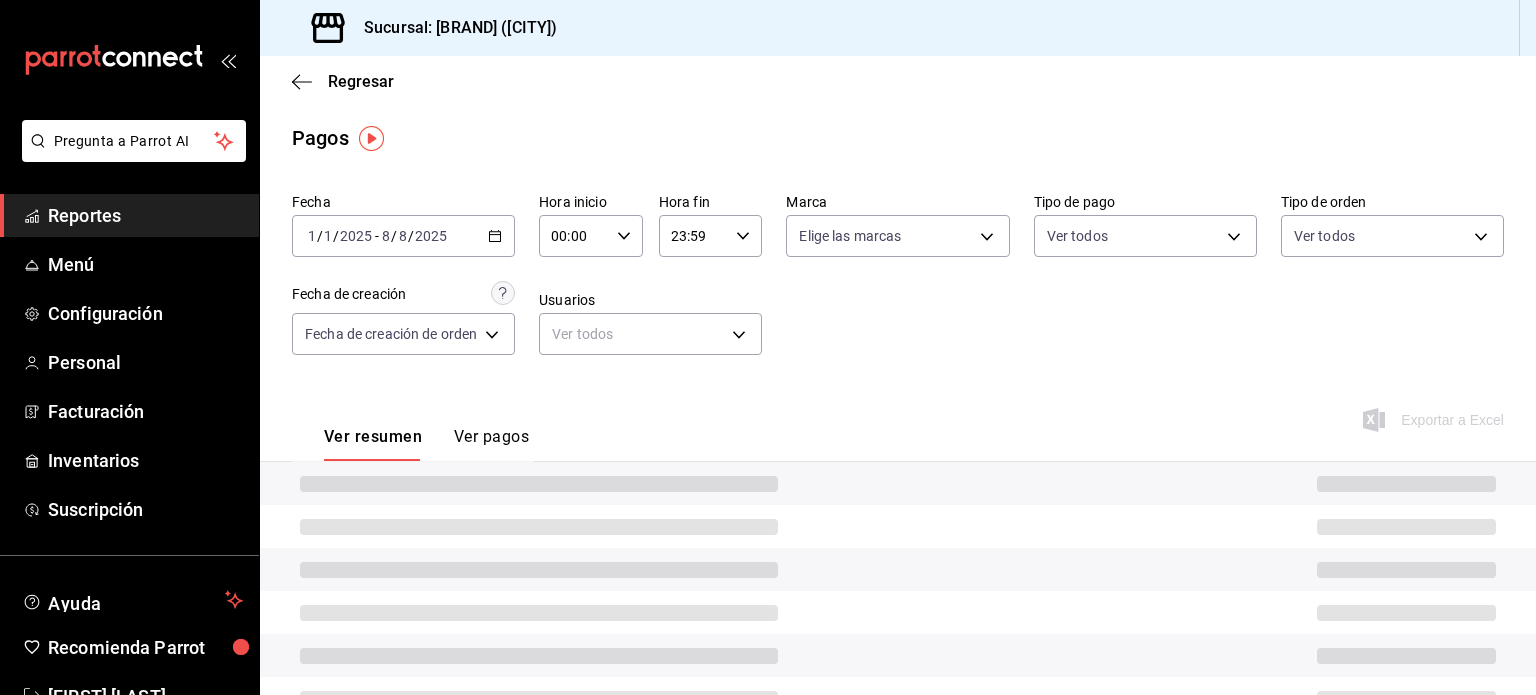 click 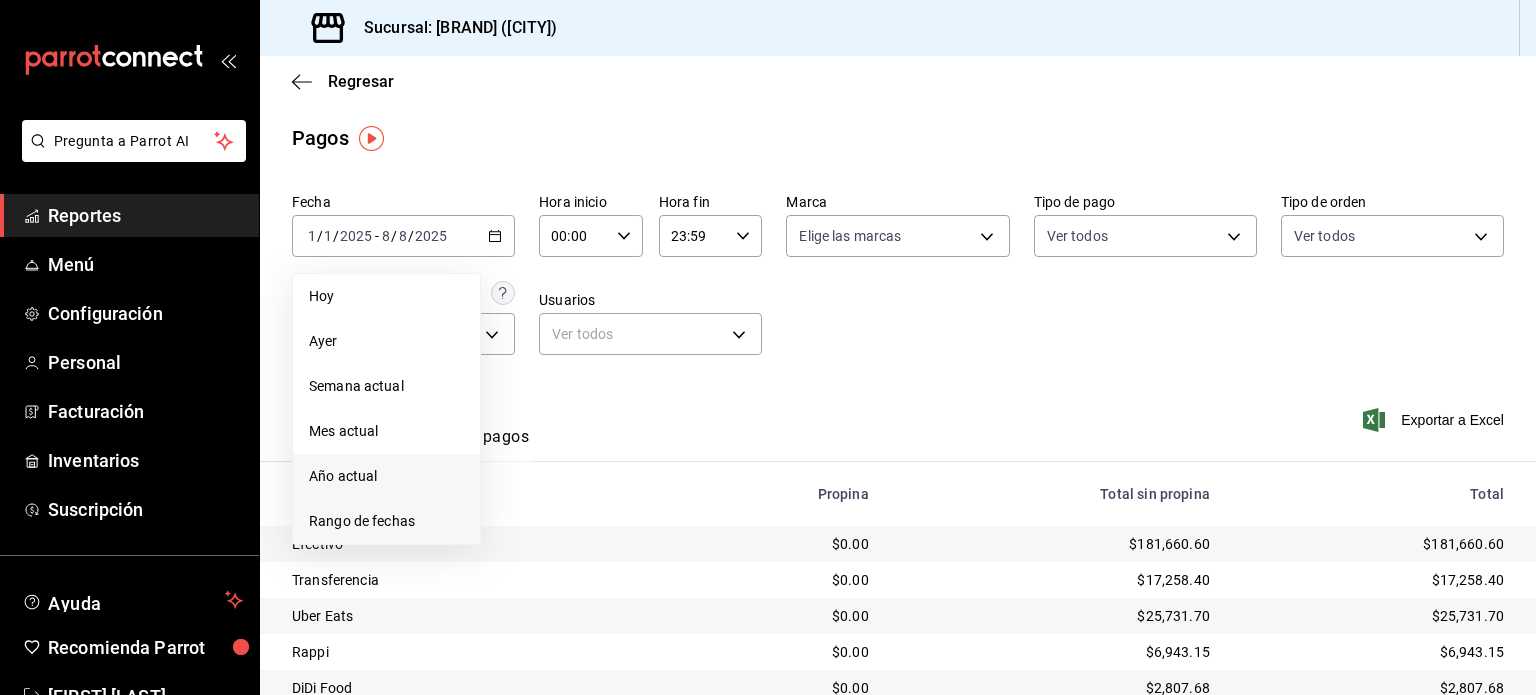 click on "Rango de fechas" at bounding box center (386, 521) 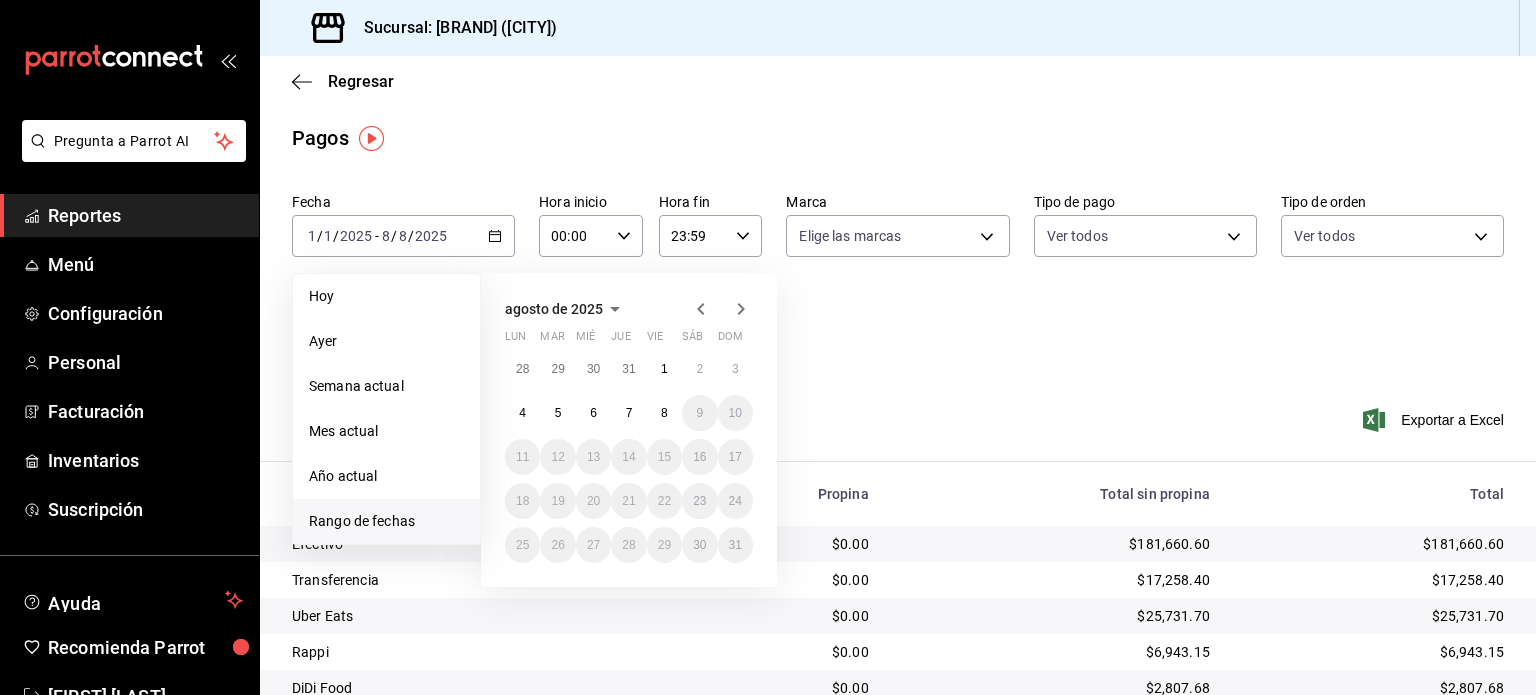 click 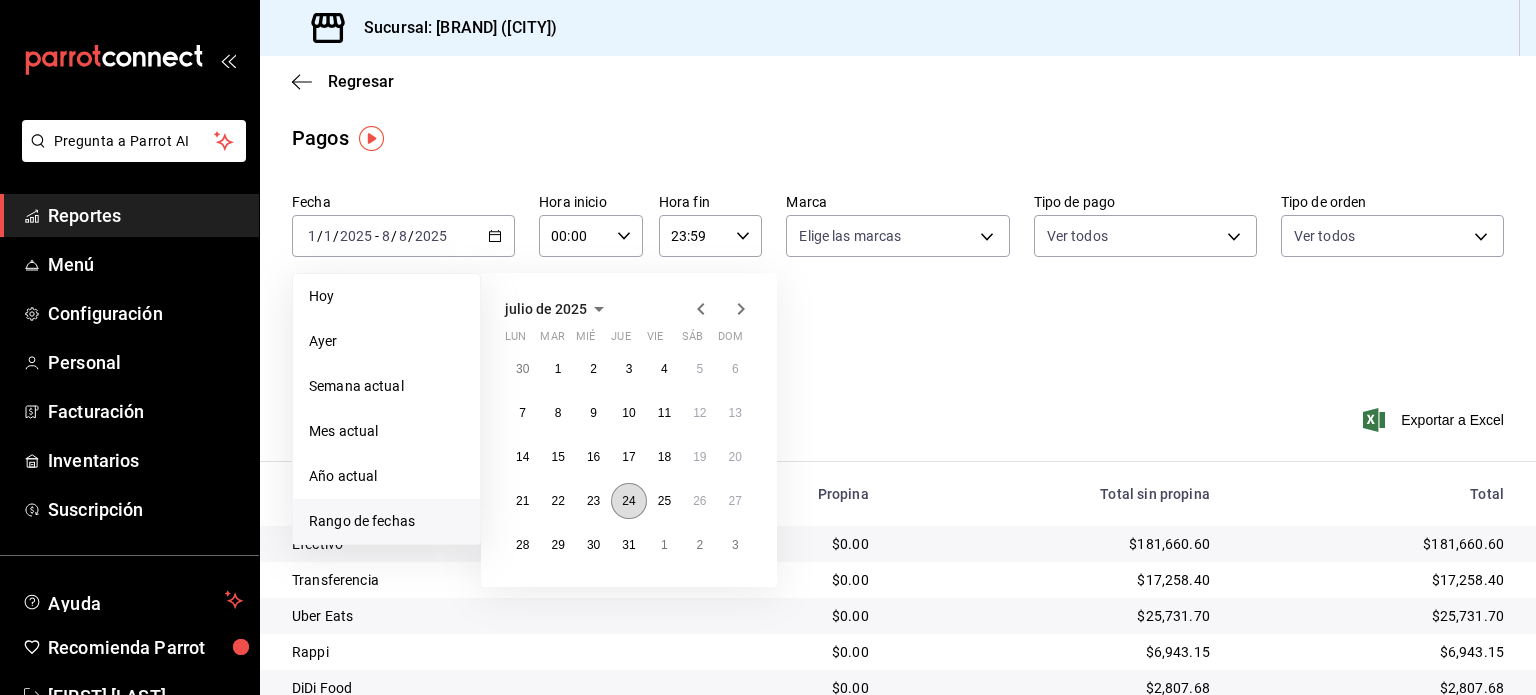 click on "24" at bounding box center [628, 501] 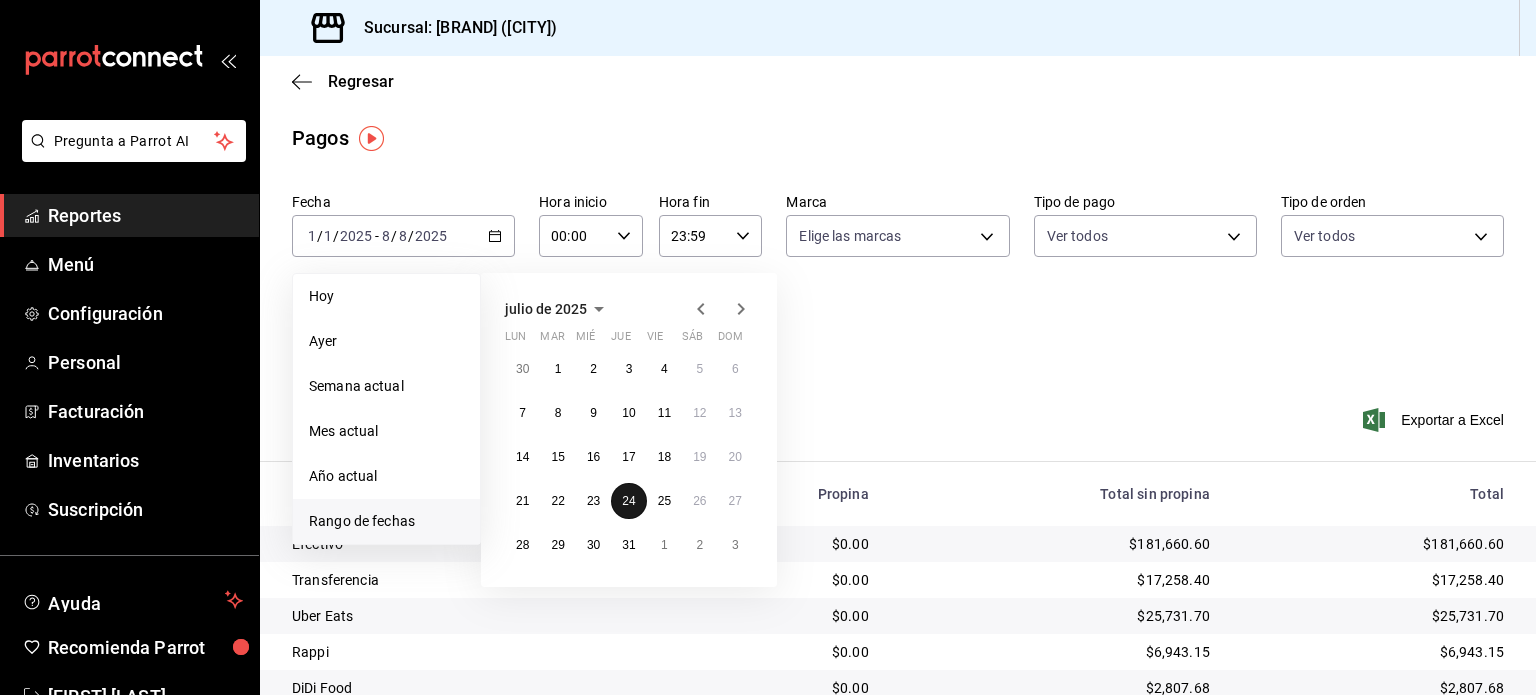 click on "24" at bounding box center [628, 501] 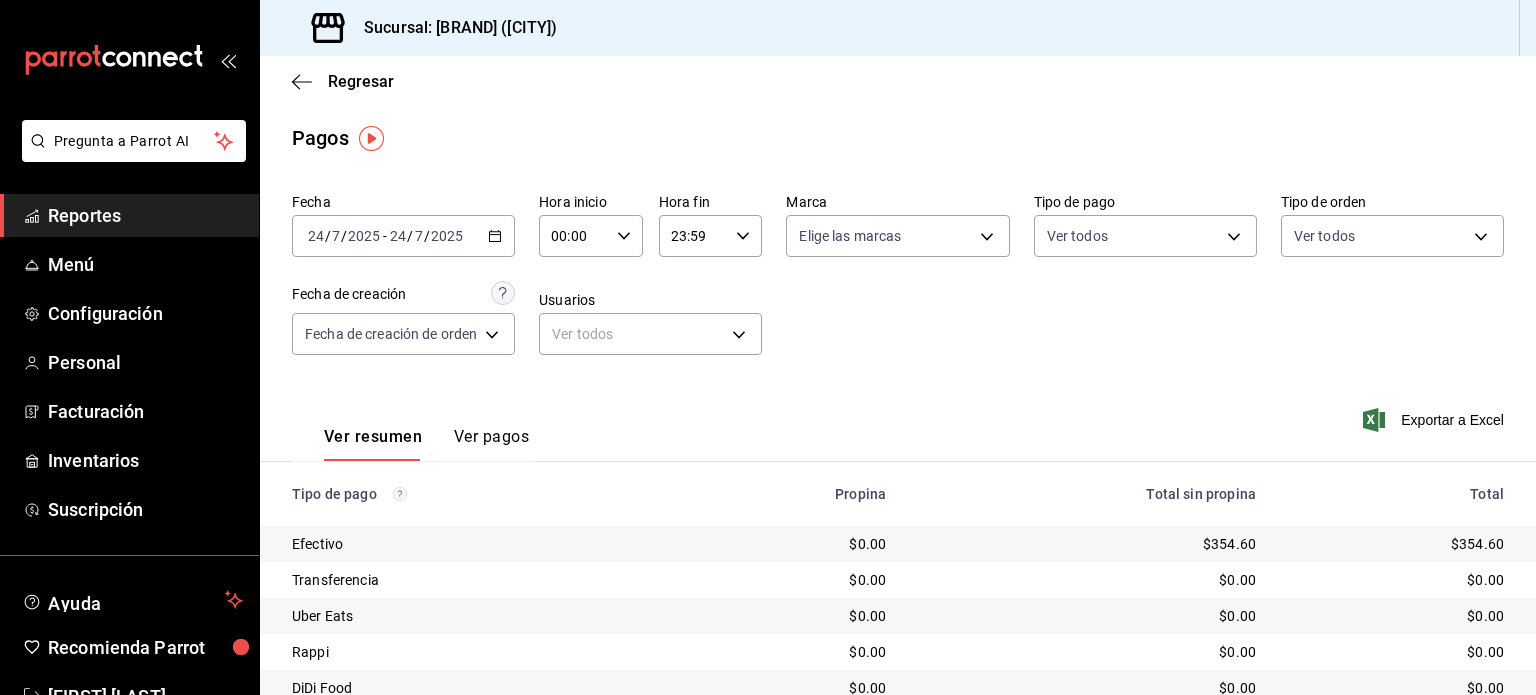 click 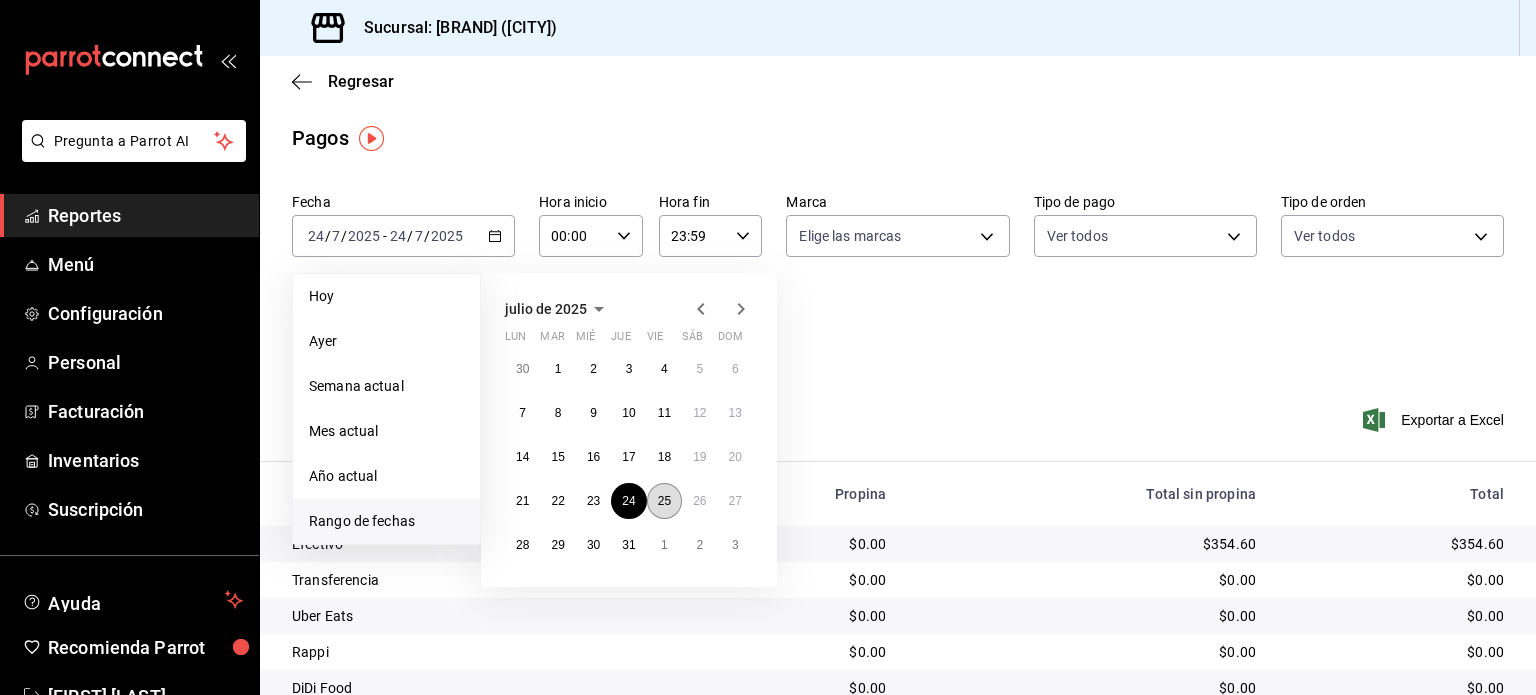 click on "25" at bounding box center [664, 501] 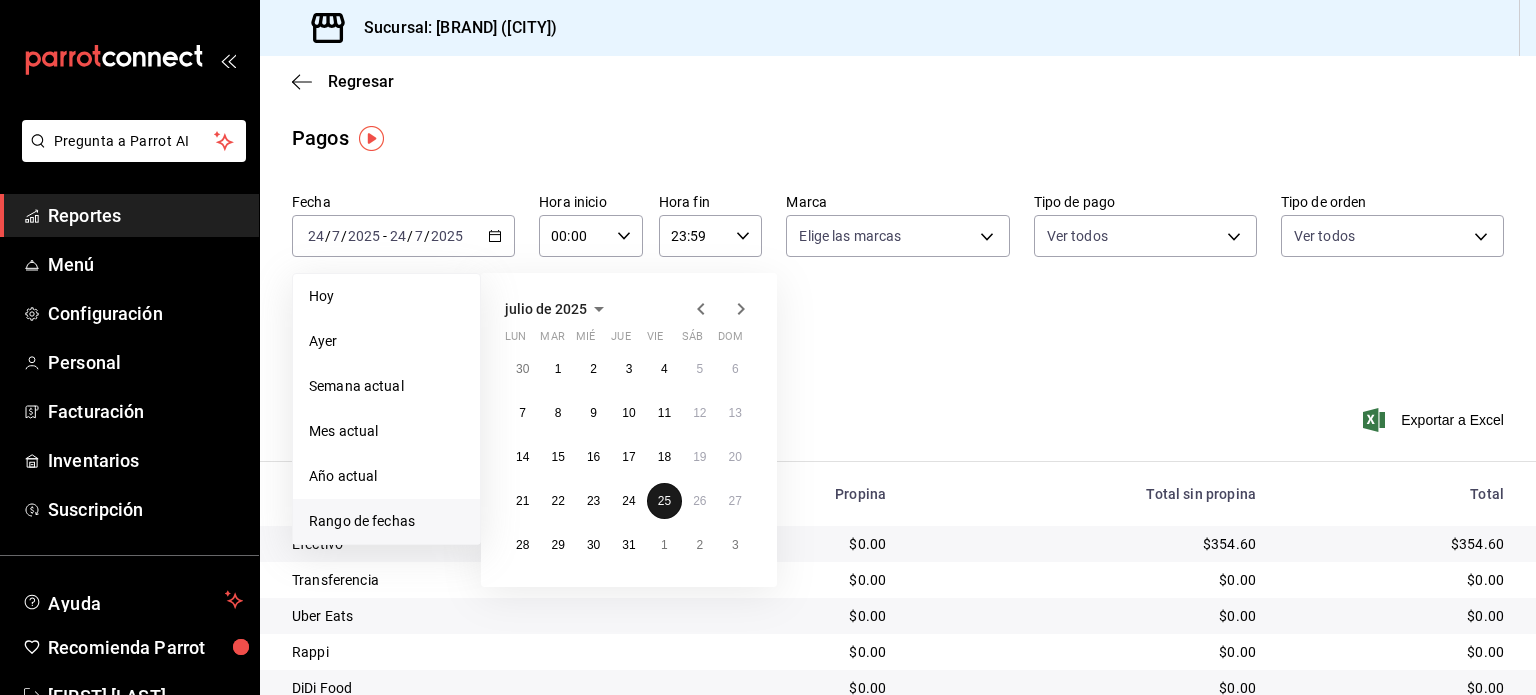 click on "25" at bounding box center [664, 501] 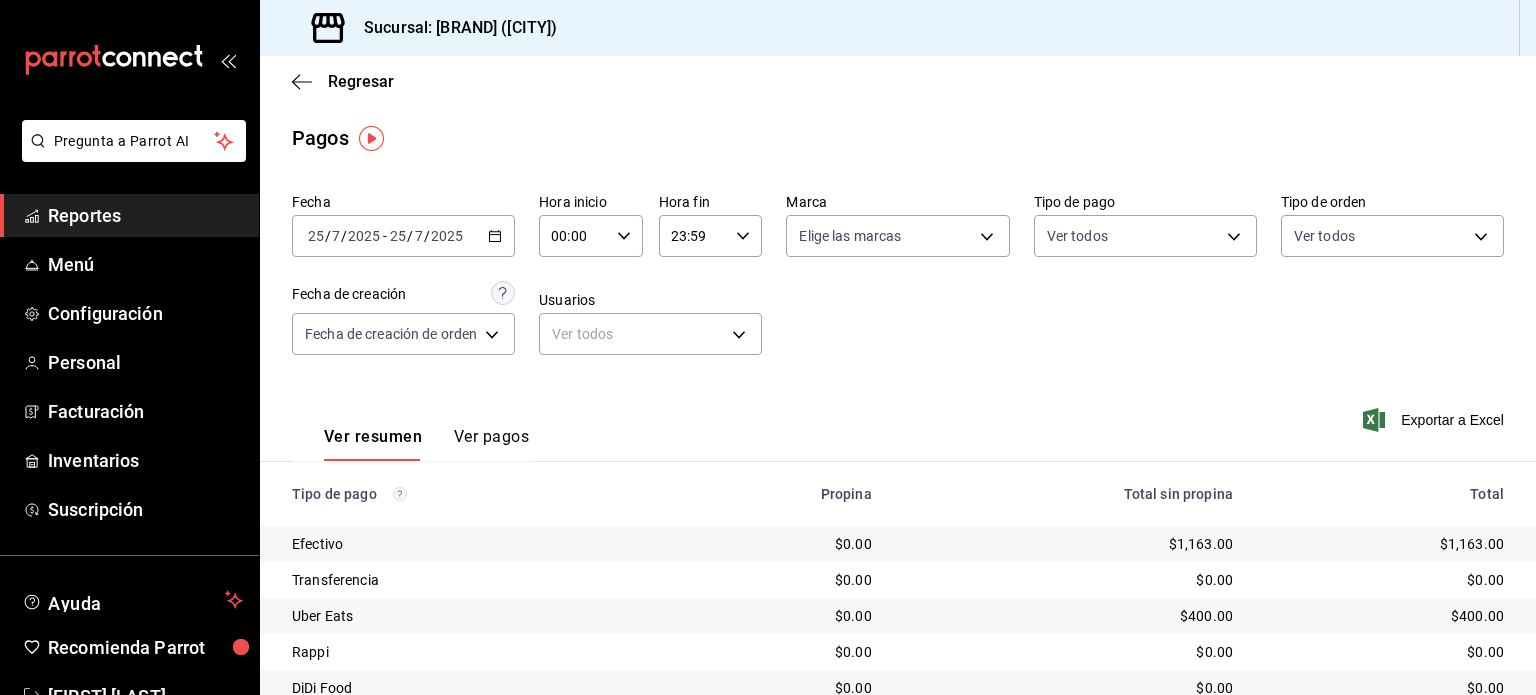 scroll, scrollTop: 116, scrollLeft: 0, axis: vertical 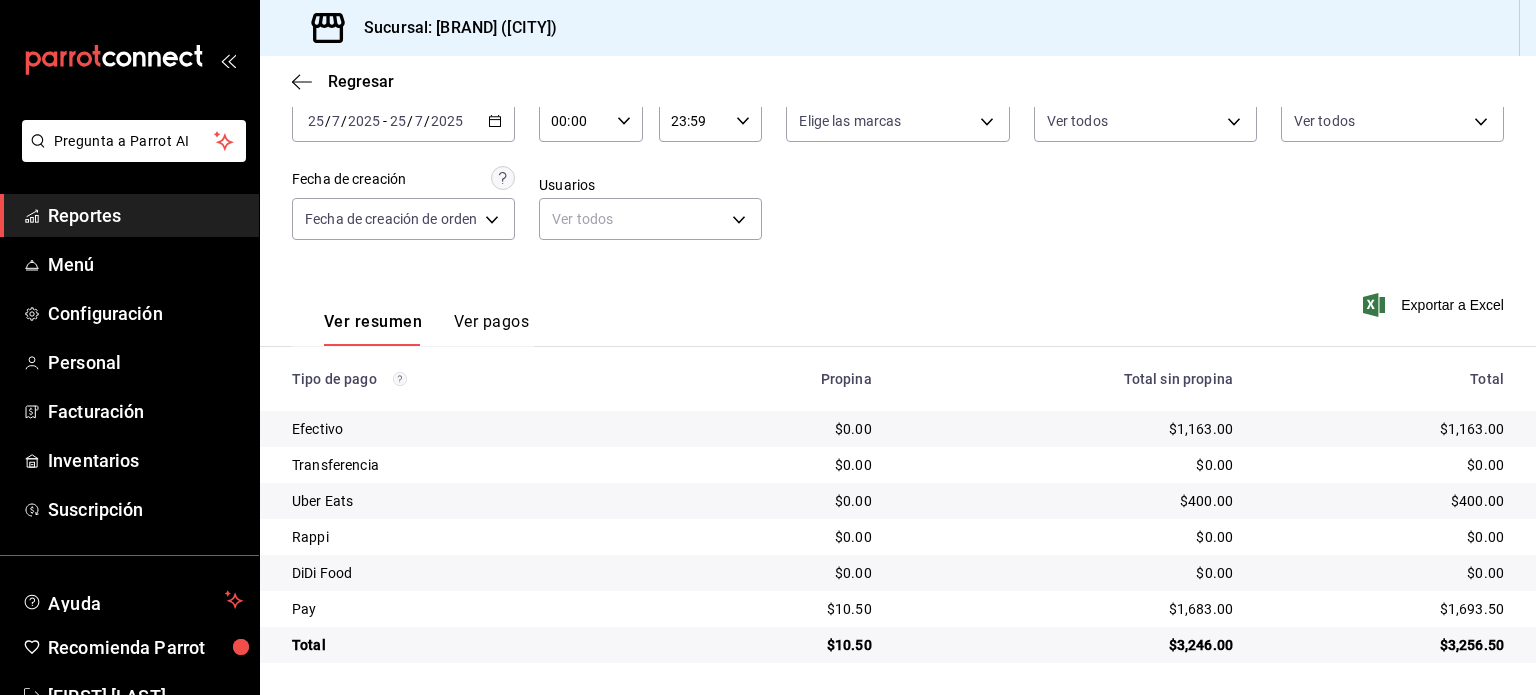 click 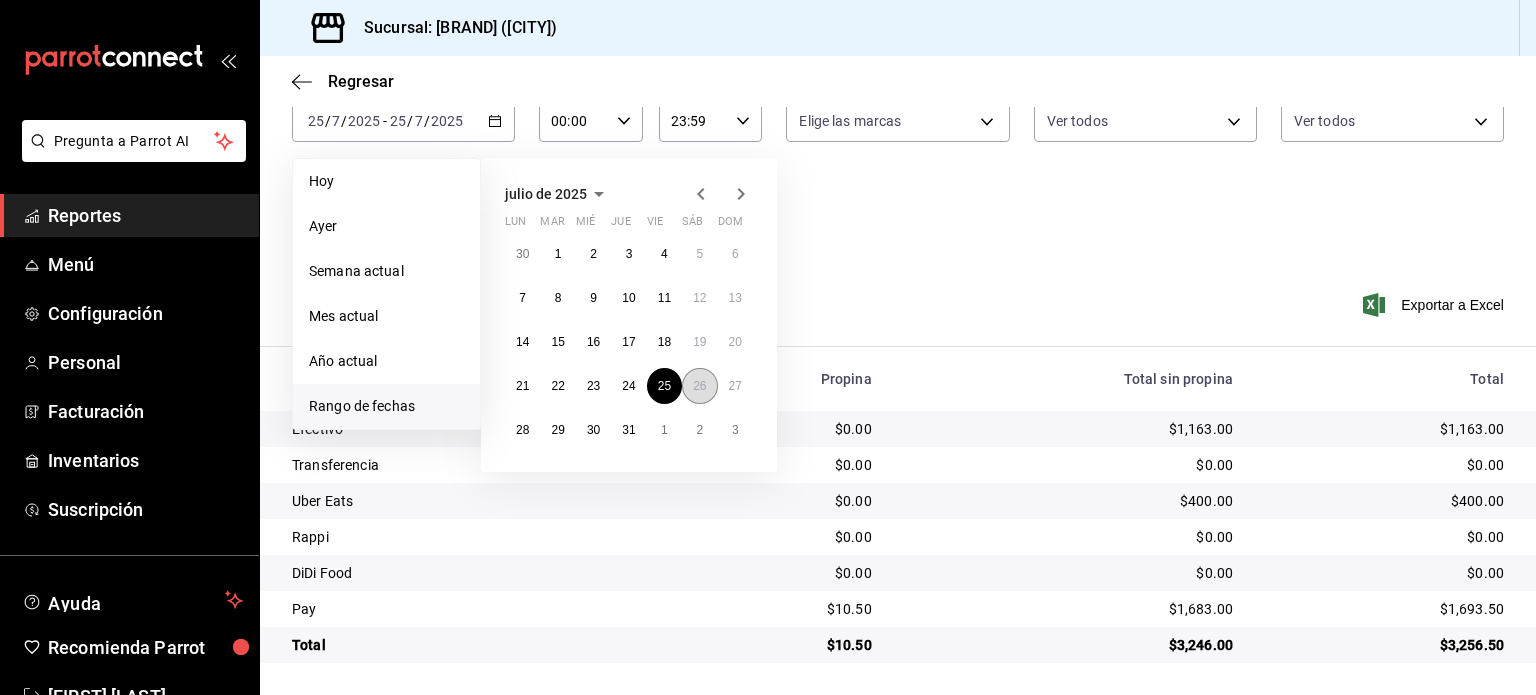 click on "26" at bounding box center [699, 386] 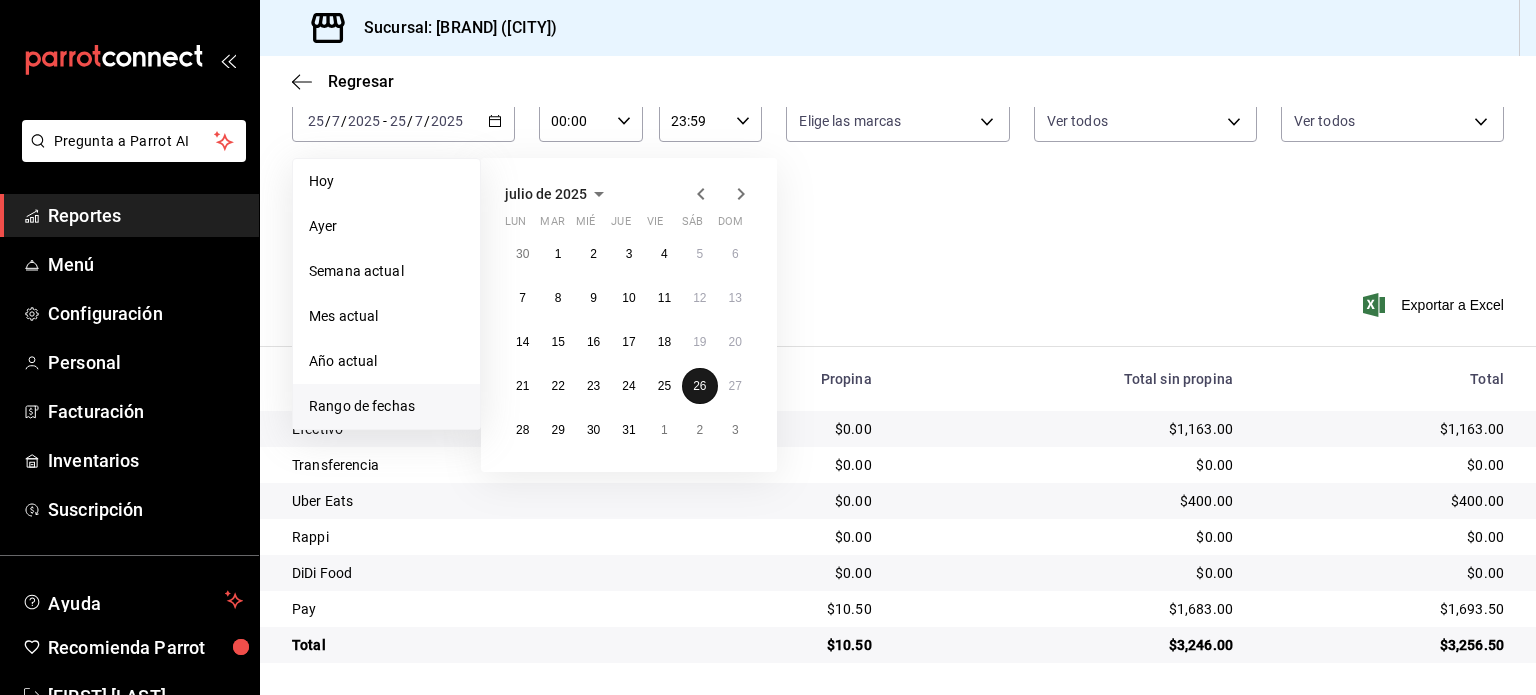 click on "26" at bounding box center (699, 386) 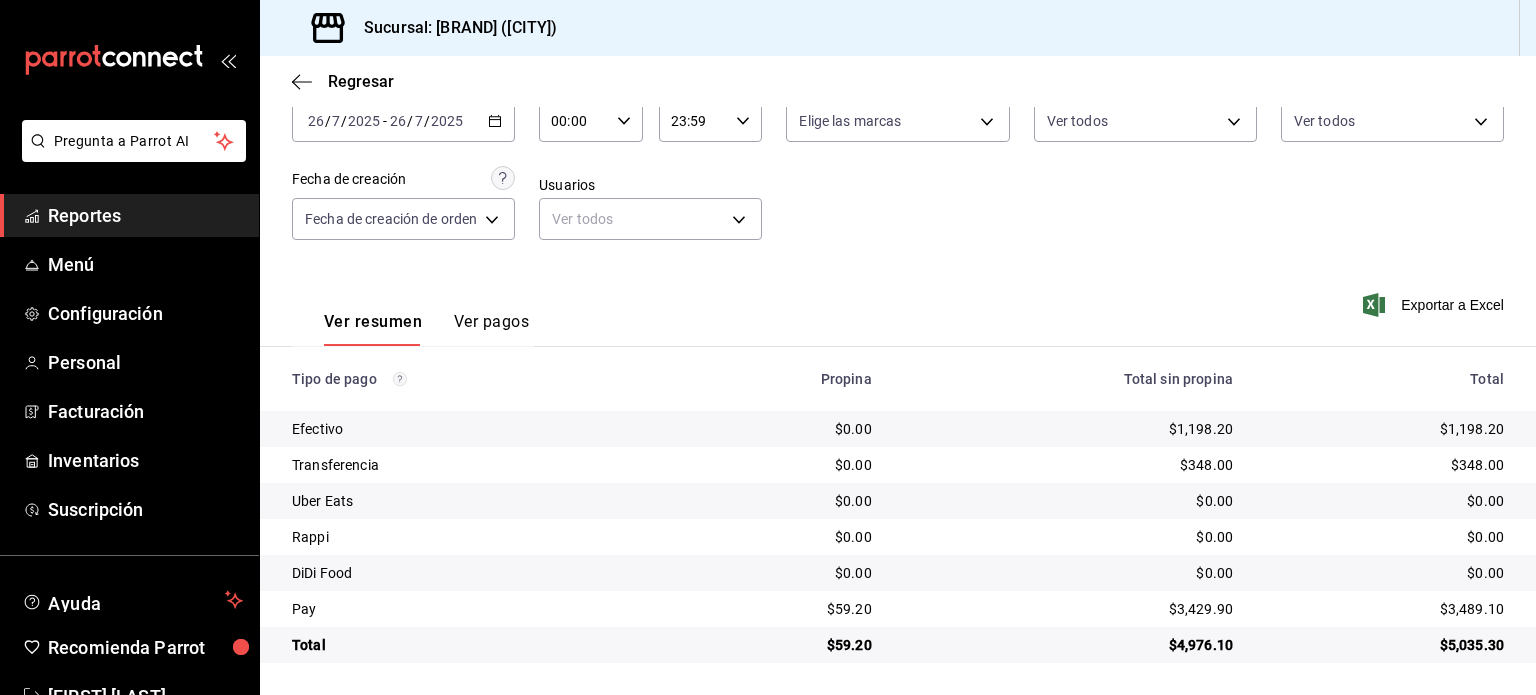 click 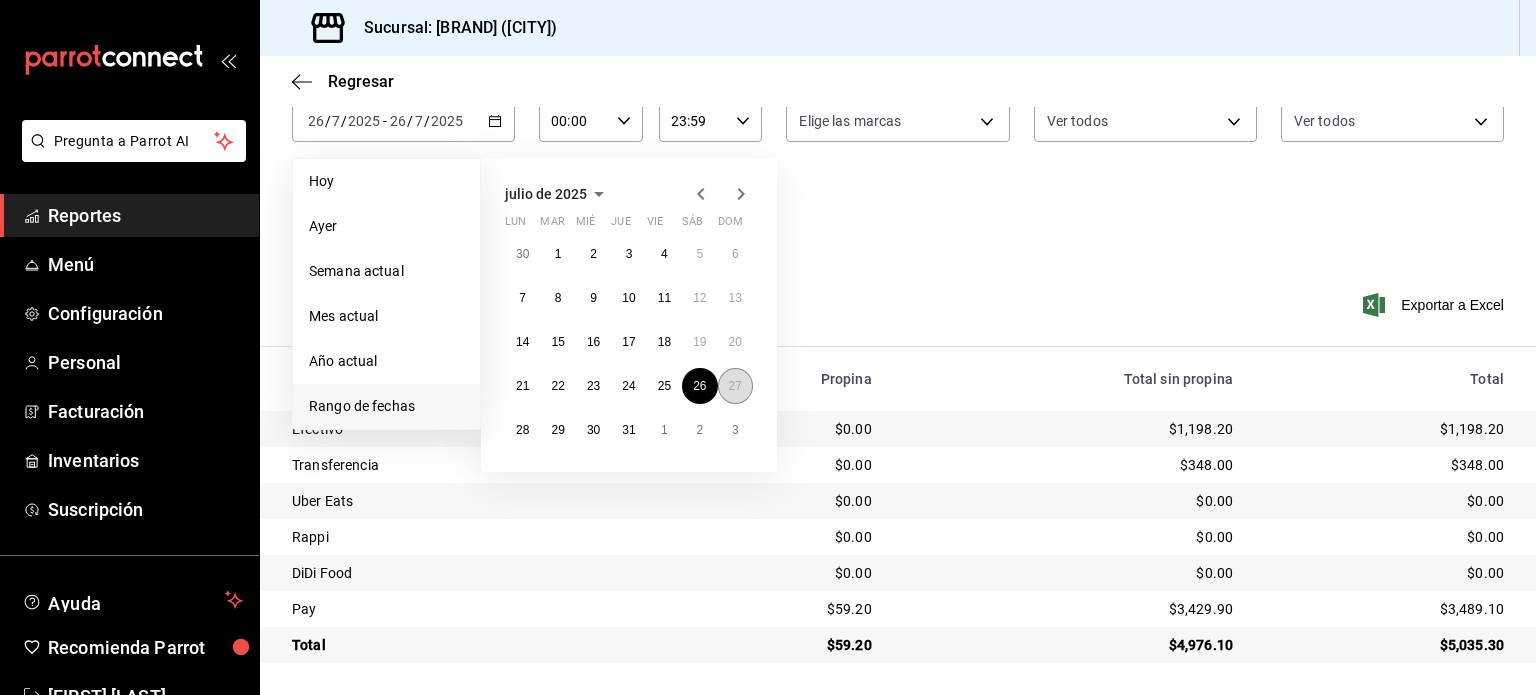 click on "27" at bounding box center (735, 386) 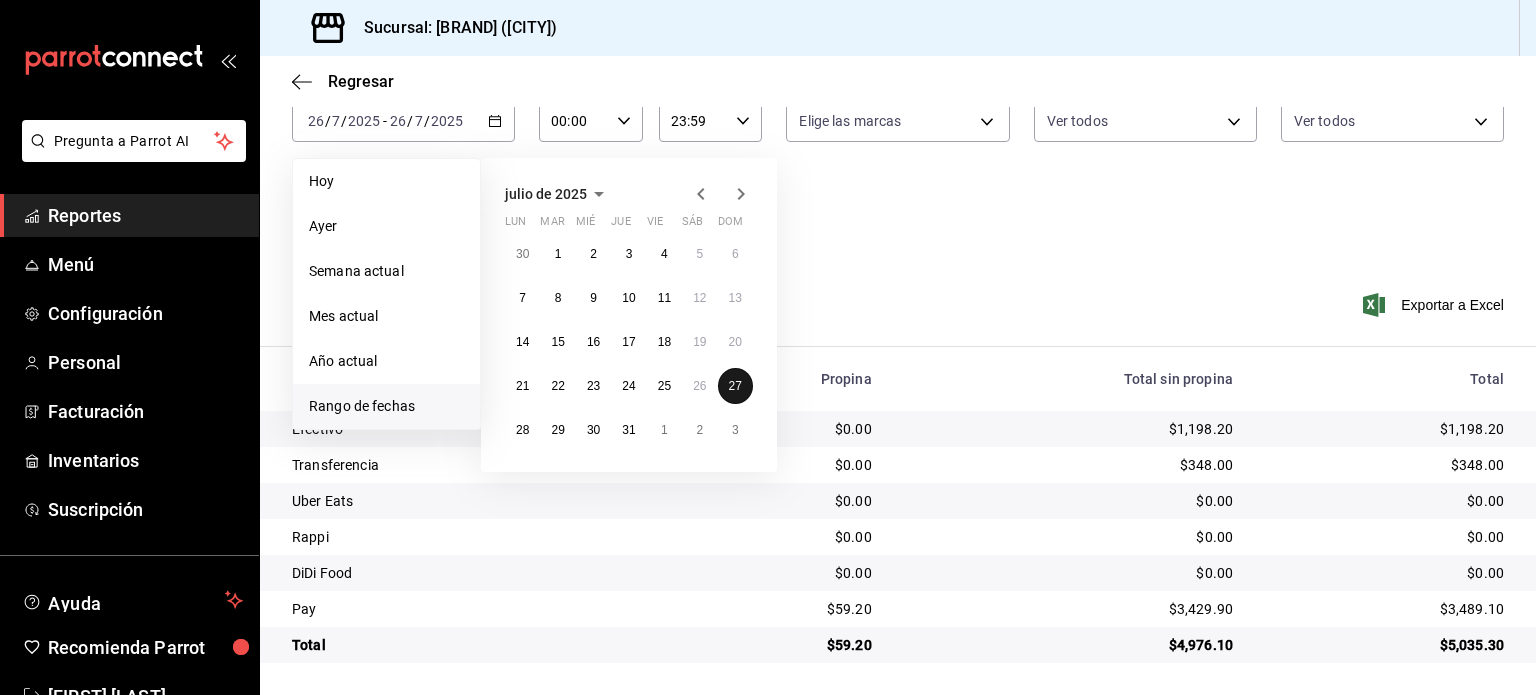 click on "27" at bounding box center (735, 386) 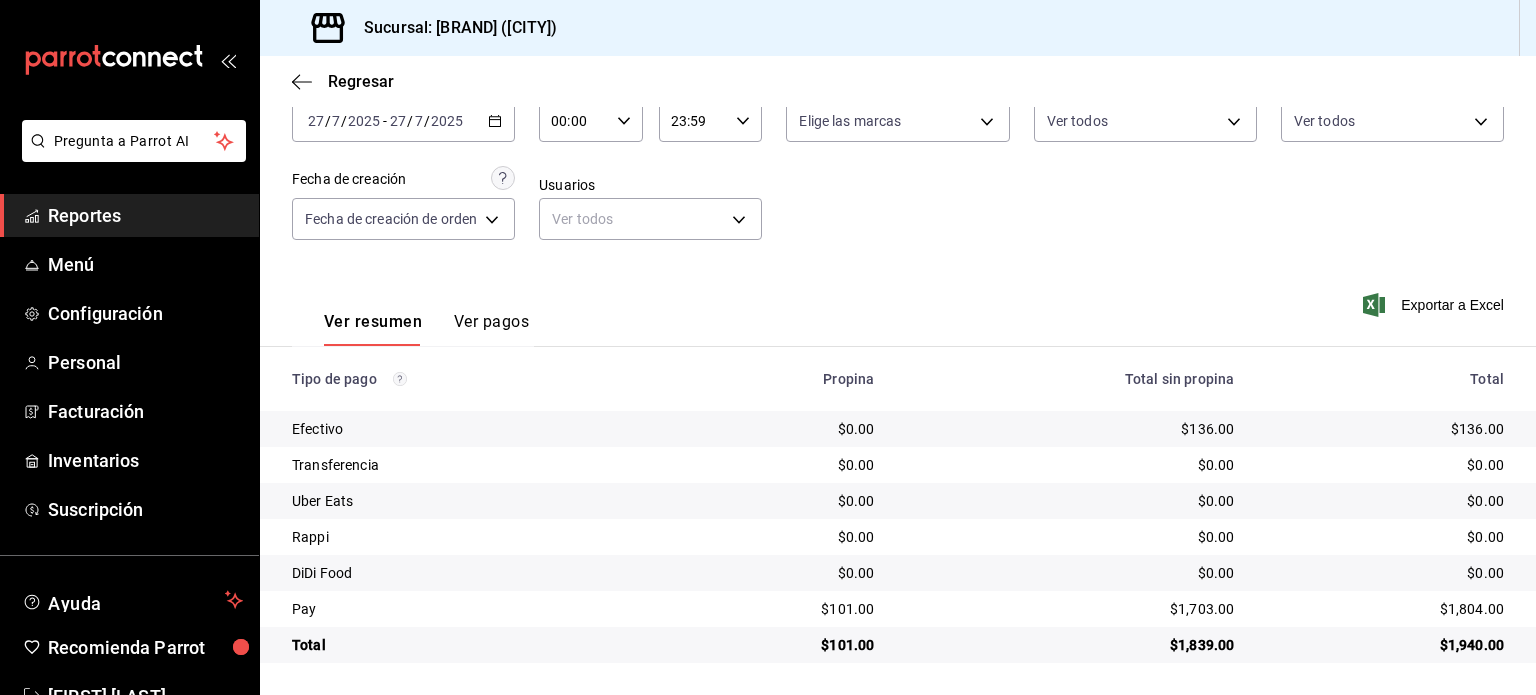 click 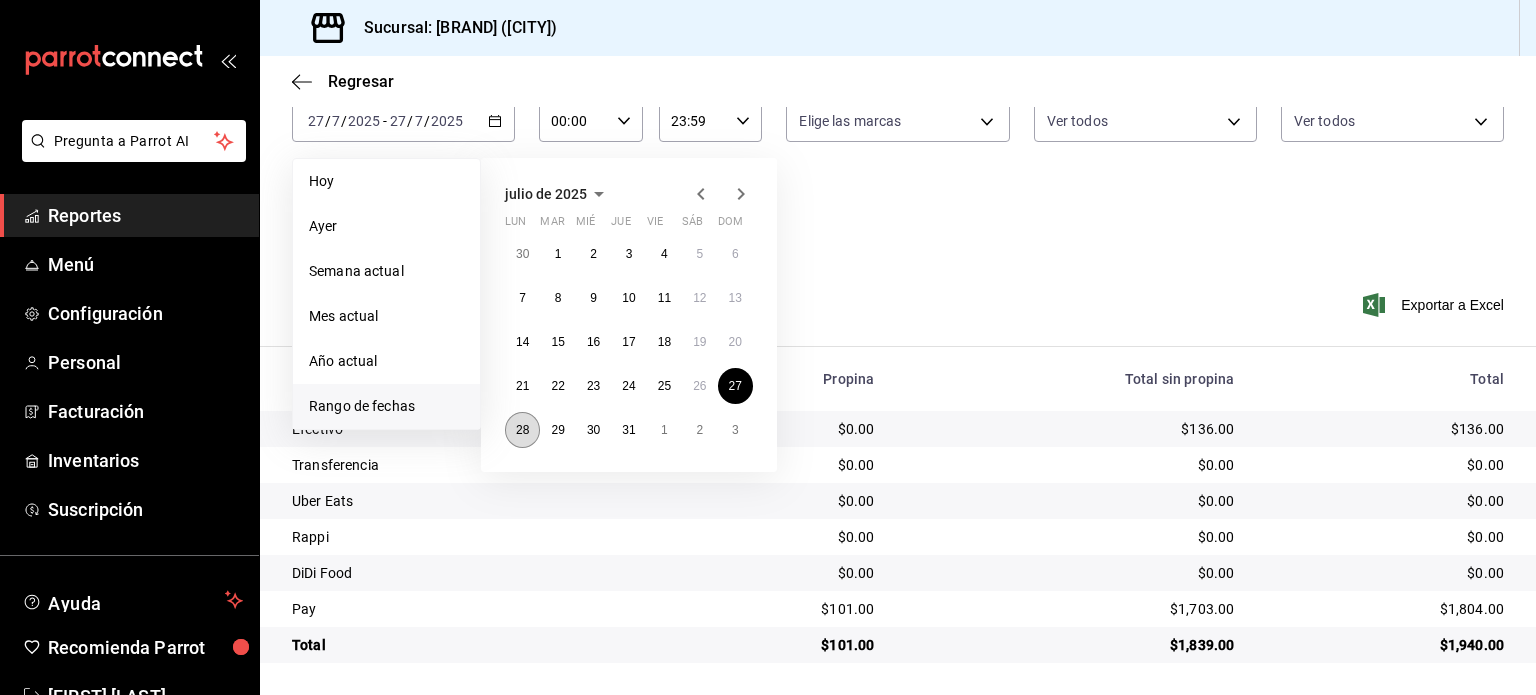 click on "28" at bounding box center [522, 430] 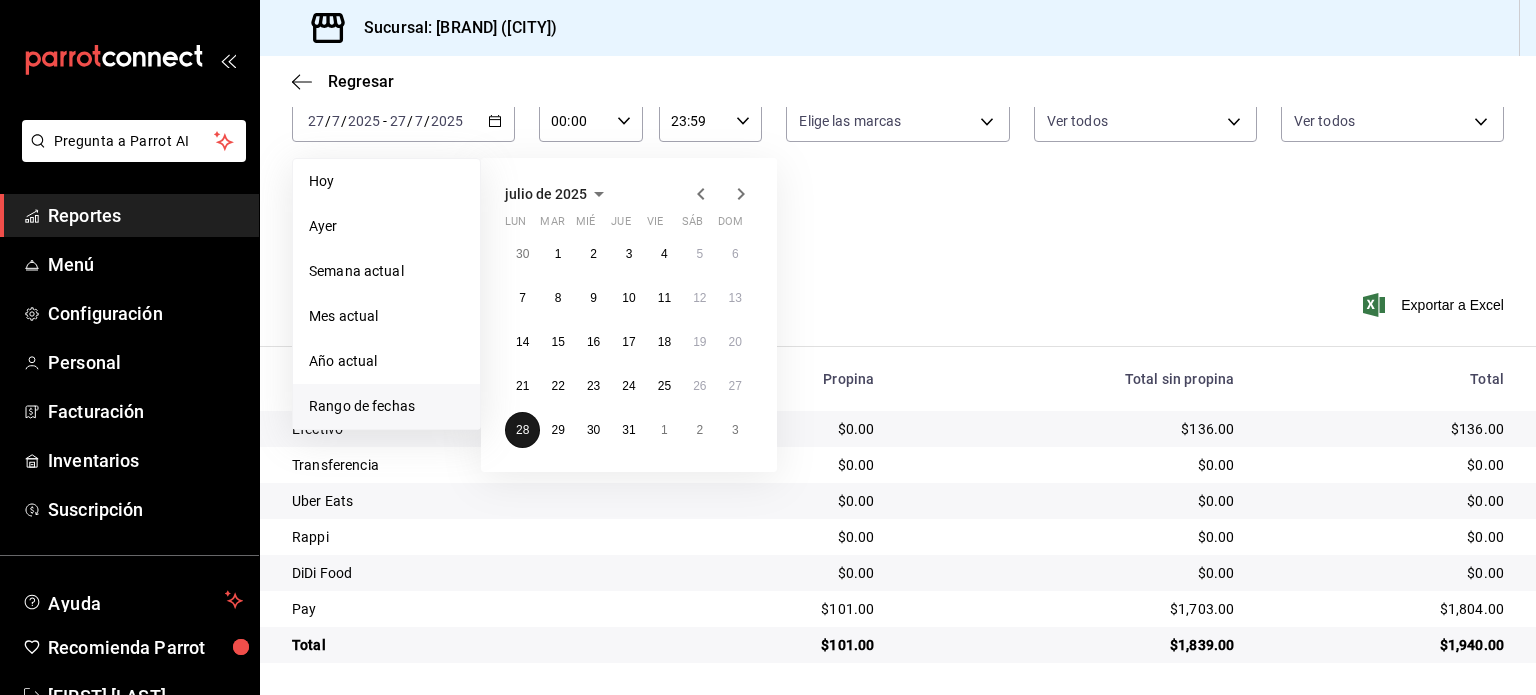 click on "28" at bounding box center [522, 430] 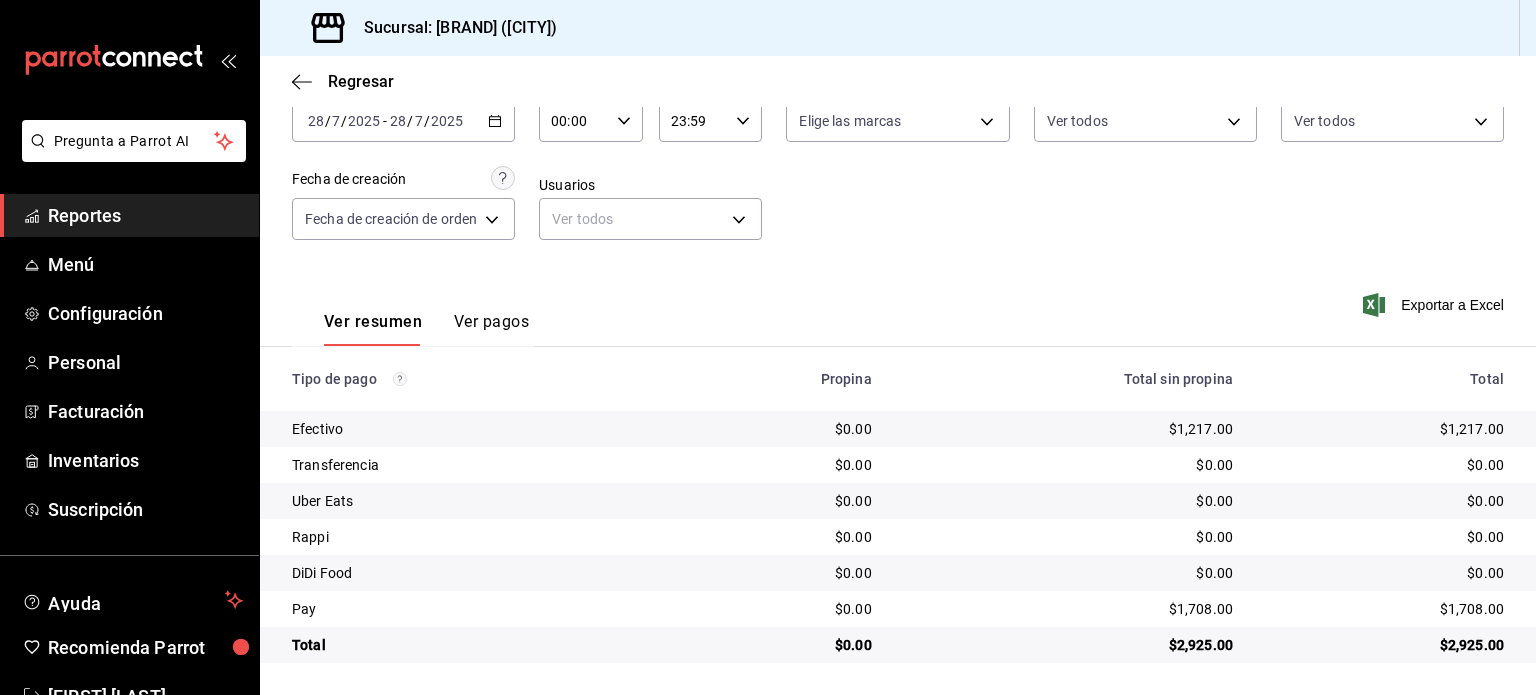click 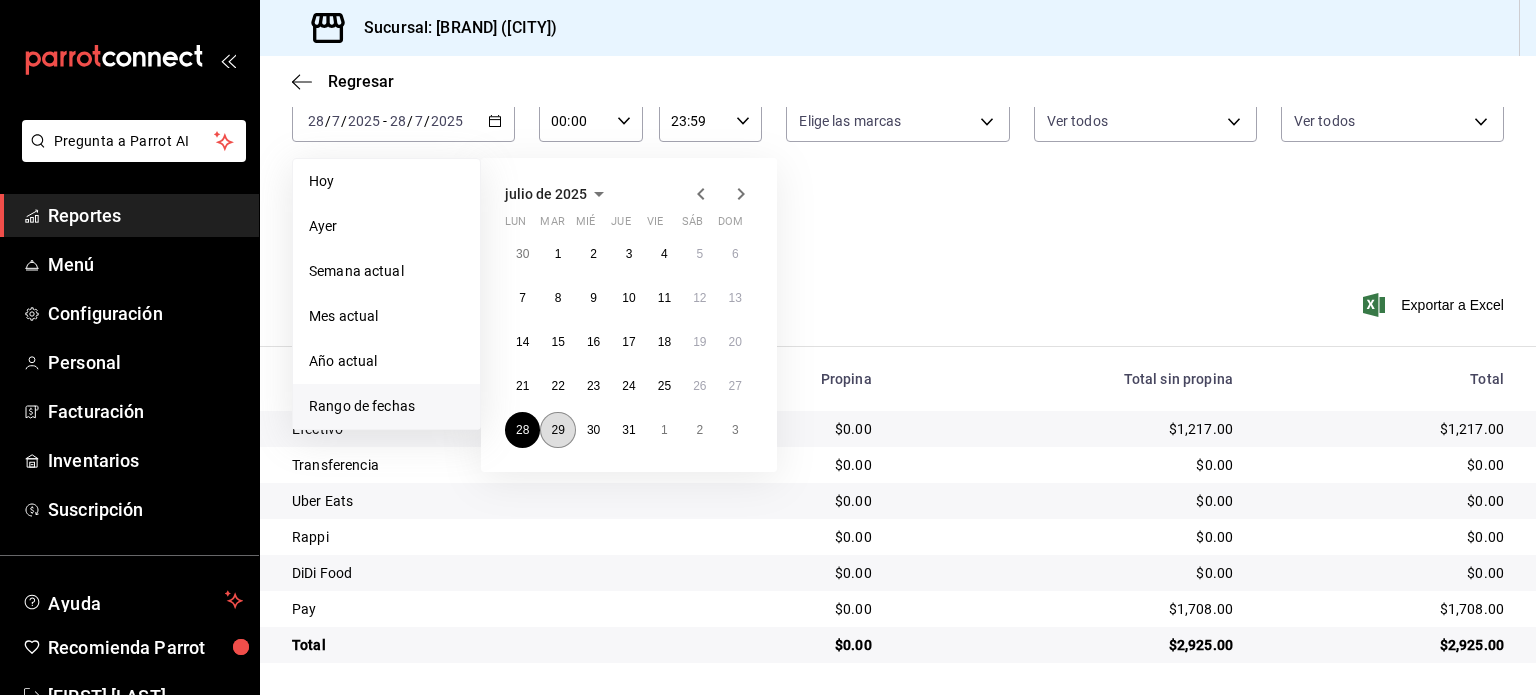 click on "29" at bounding box center [557, 430] 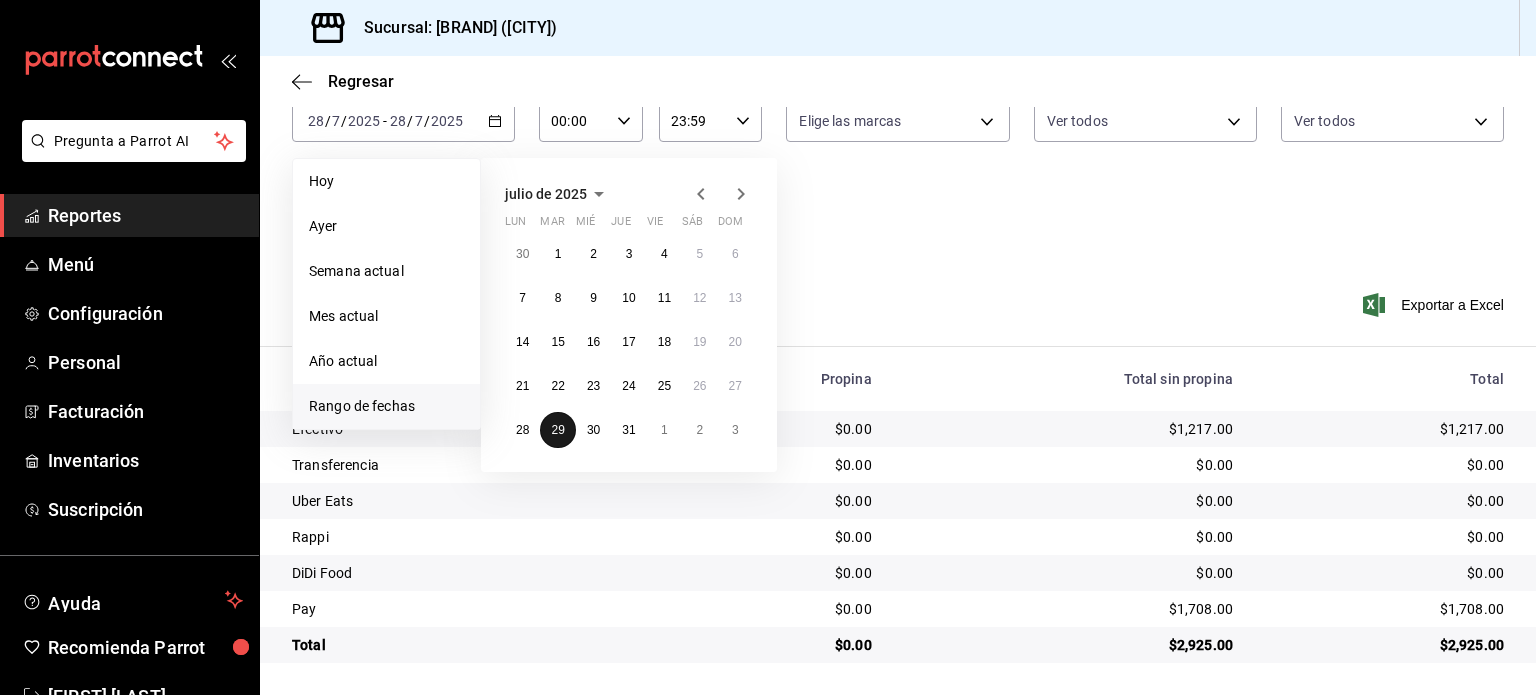 click on "29" at bounding box center [557, 430] 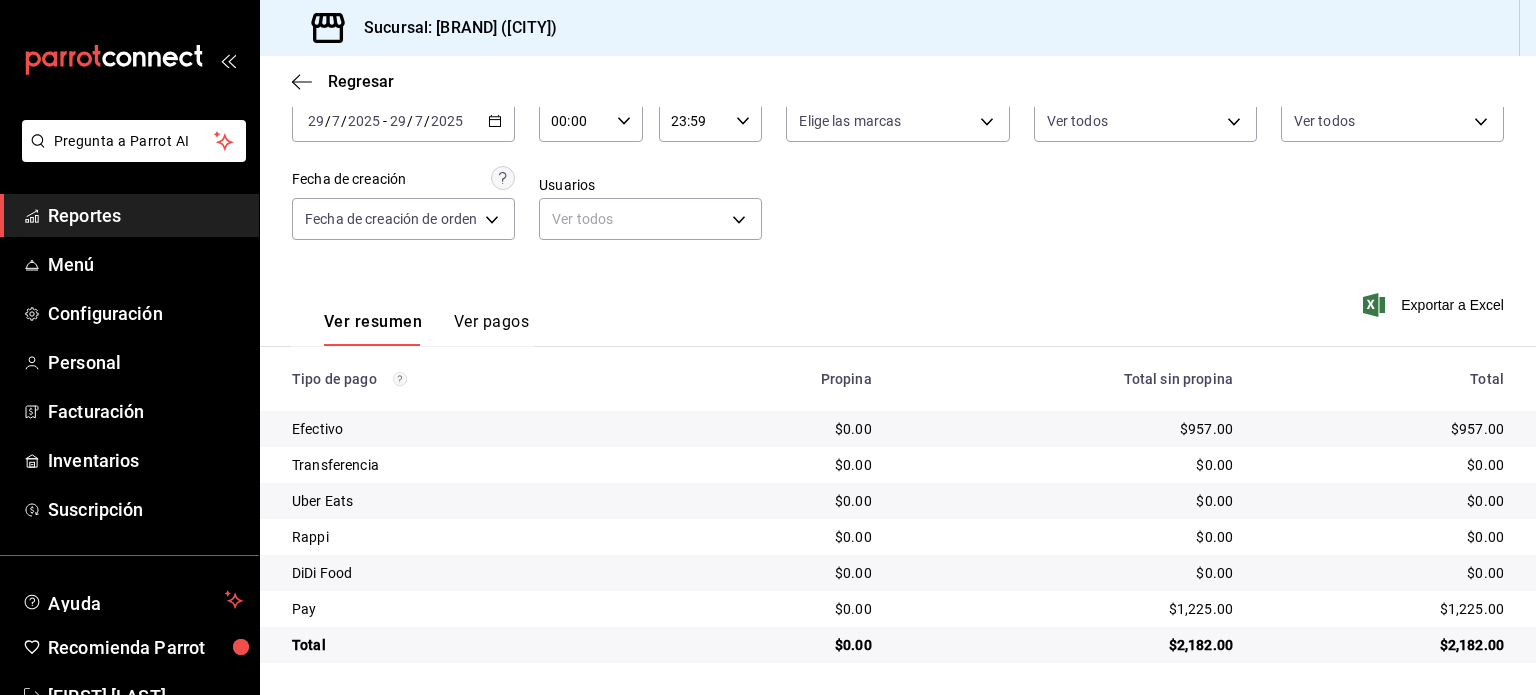 click 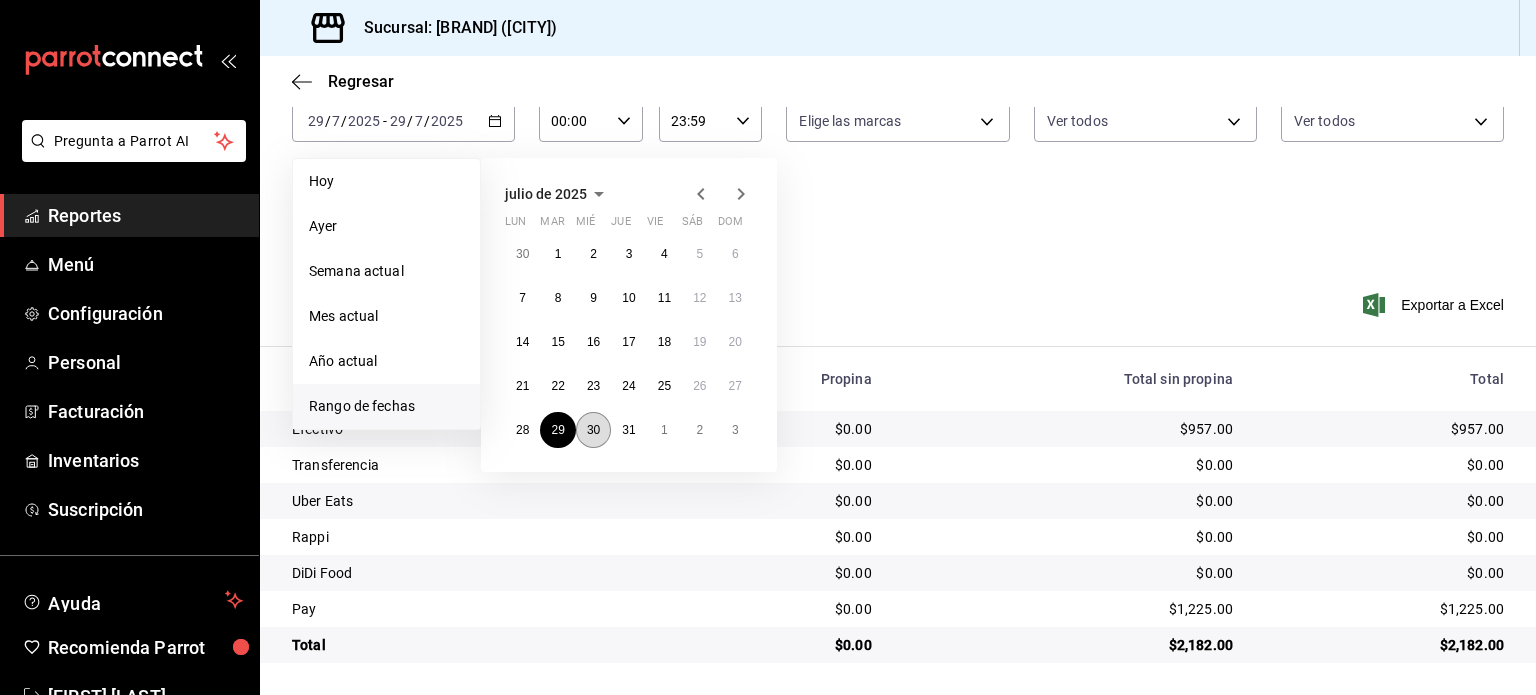 click on "30" at bounding box center (593, 430) 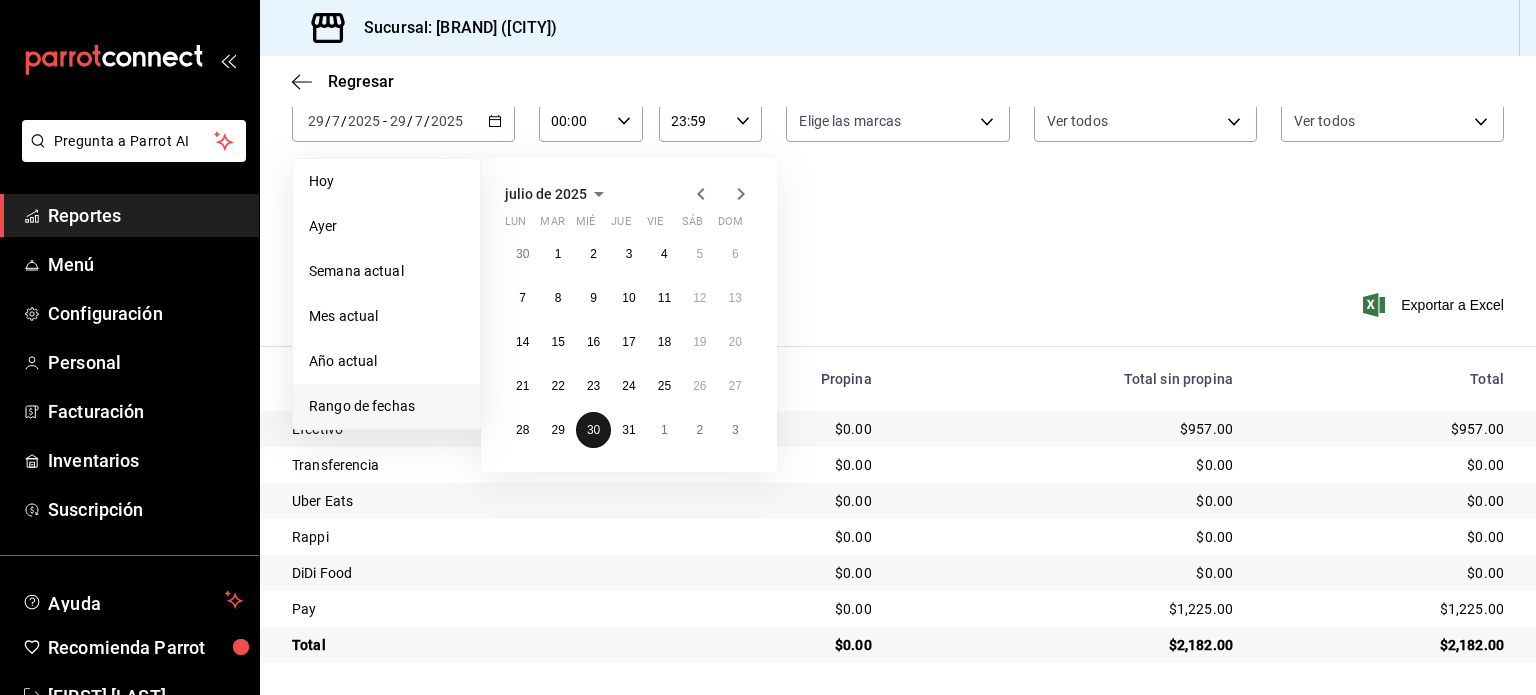click on "30" at bounding box center (593, 430) 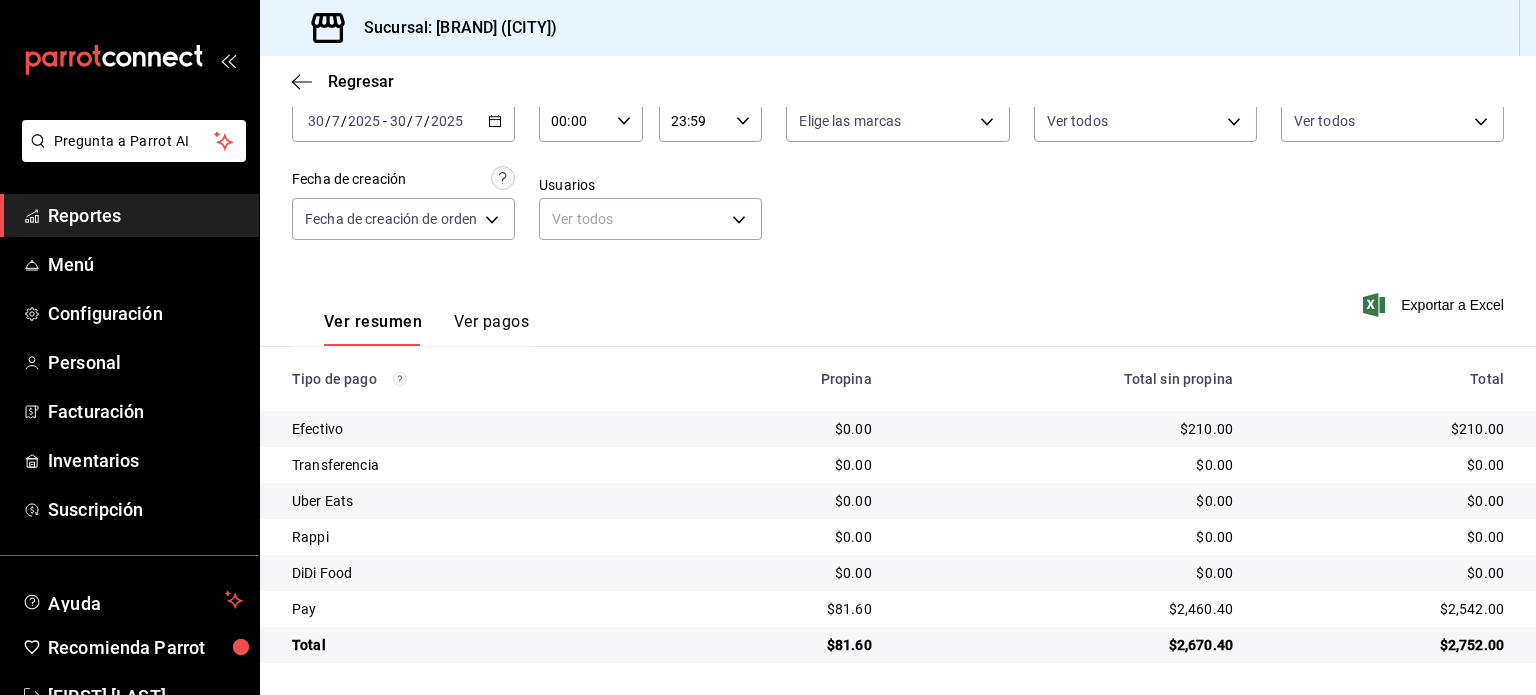 click 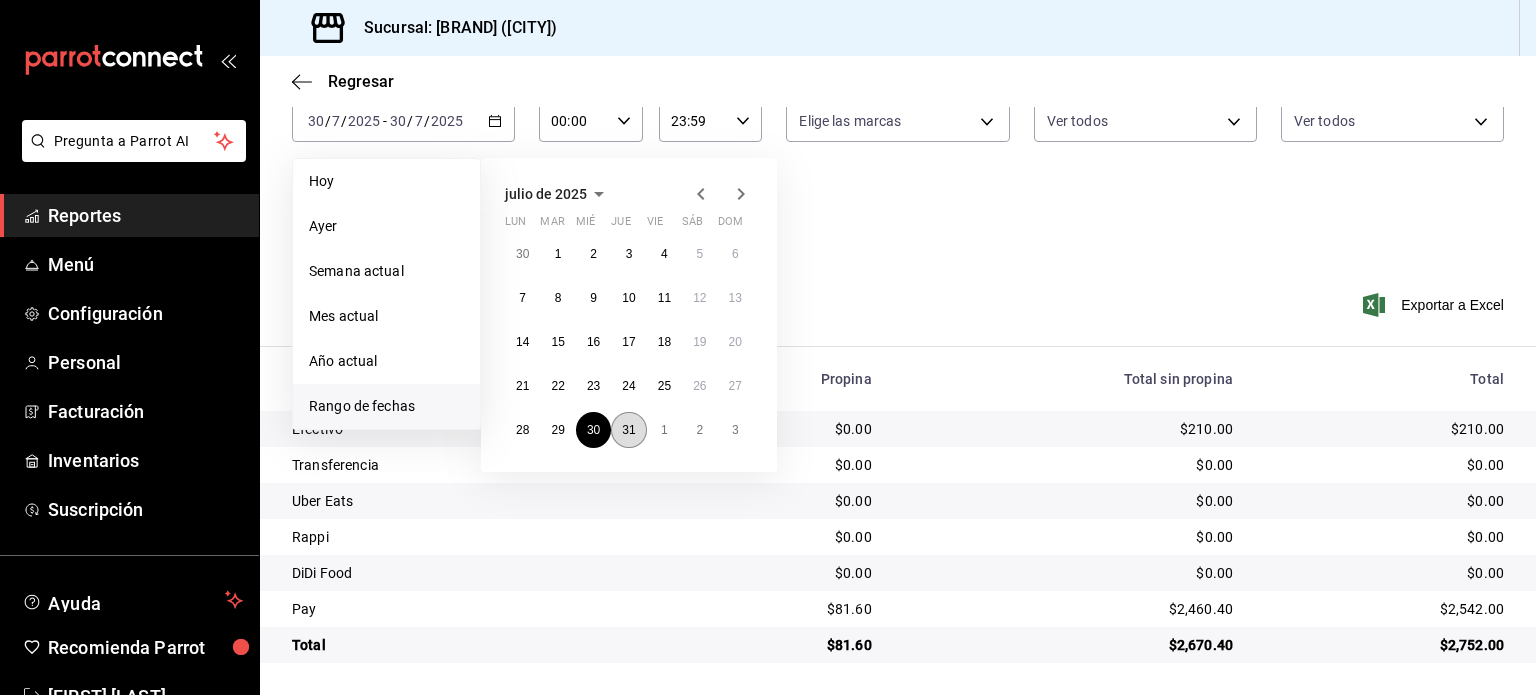 click on "31" at bounding box center [628, 430] 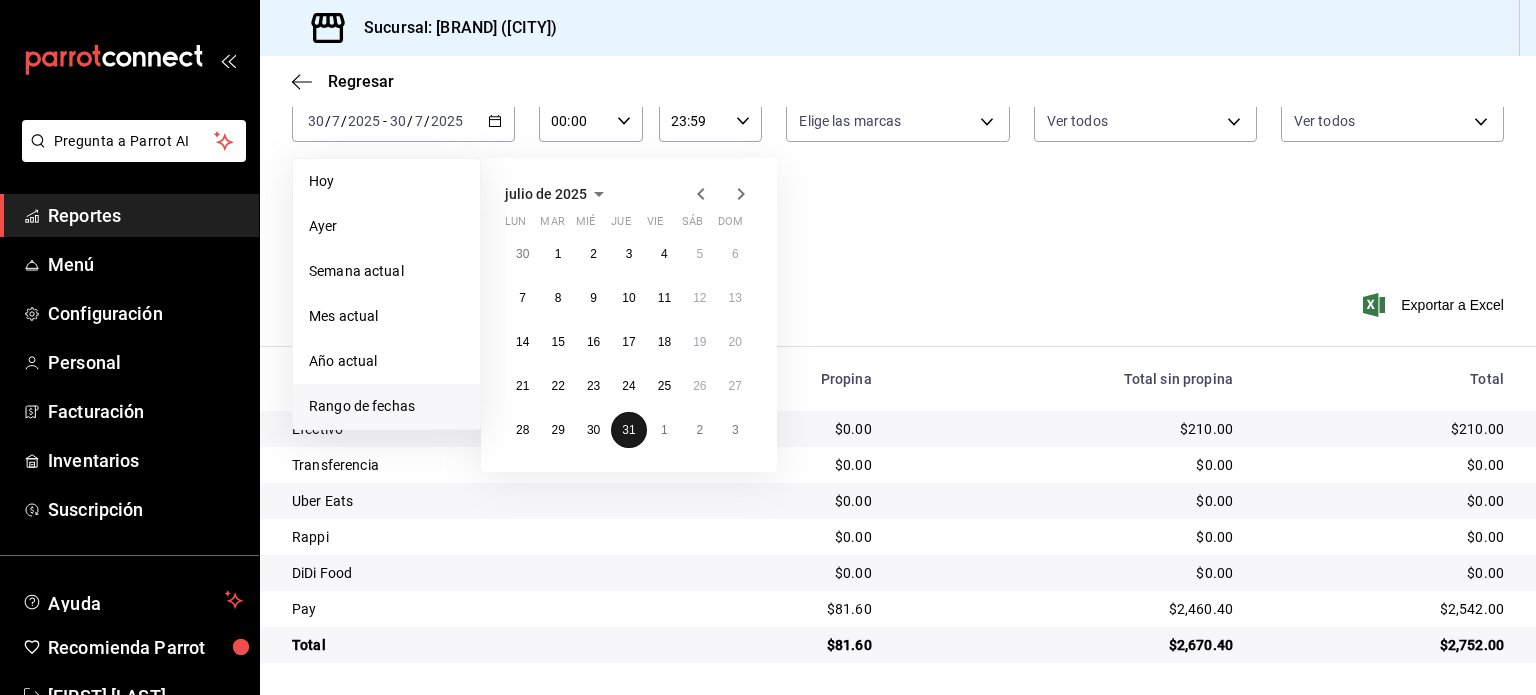 click on "31" at bounding box center [628, 430] 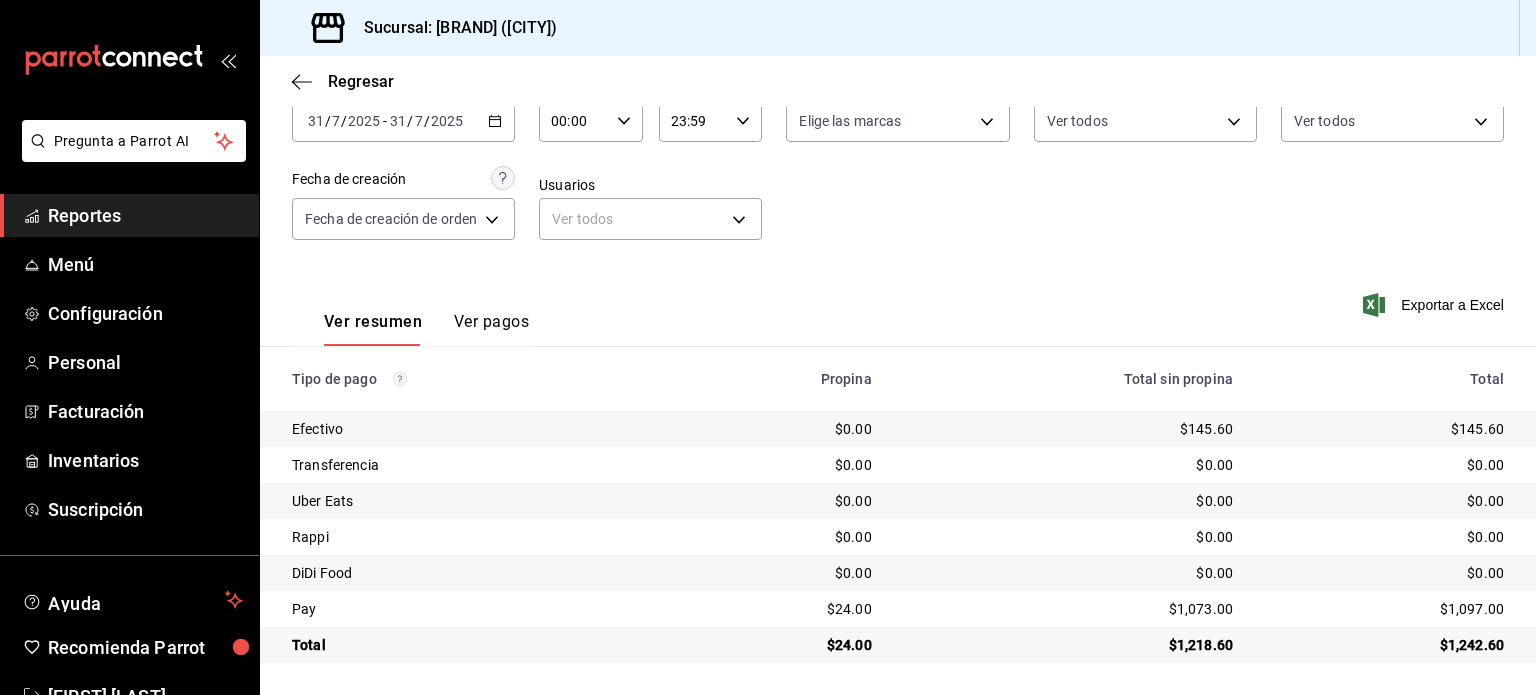click on "2025-07-31 31 / 7 / 2025 - 2025-07-31 31 / 7 / 2025" at bounding box center (403, 121) 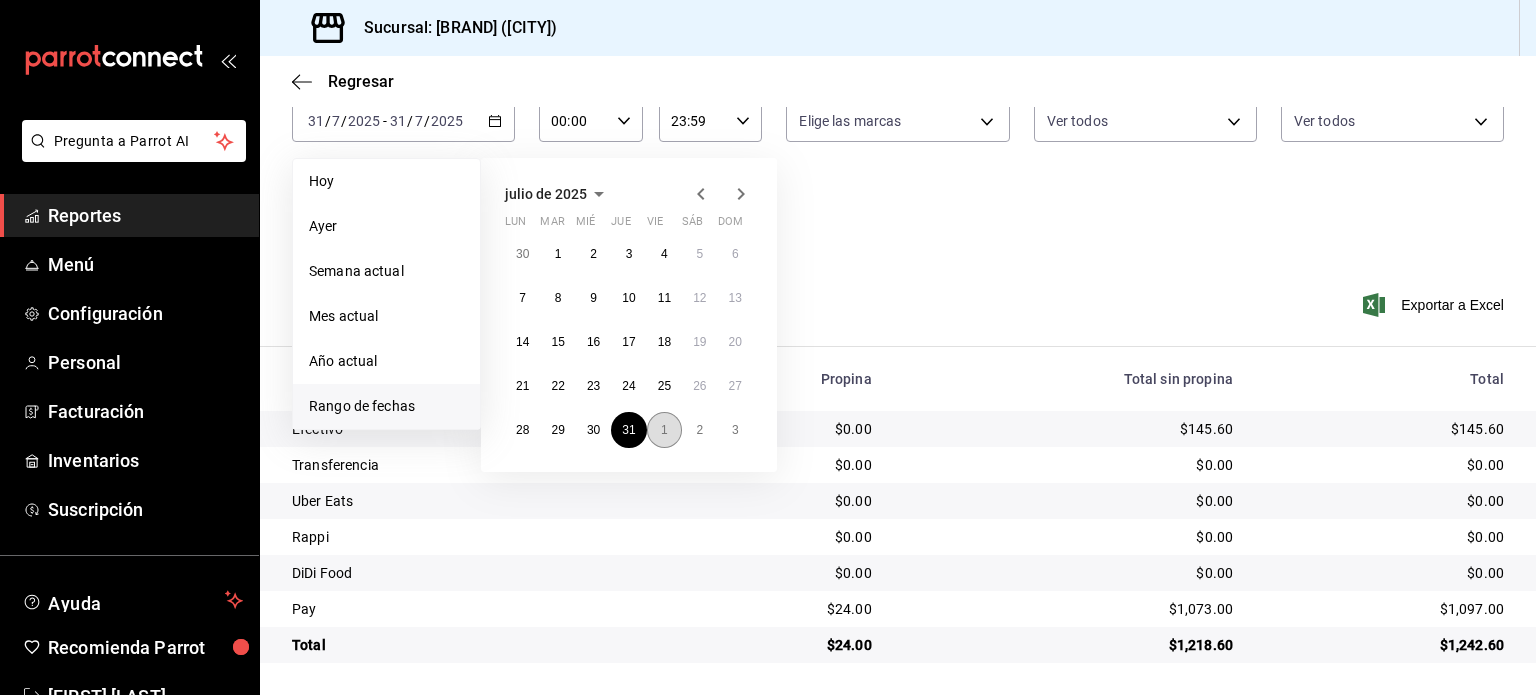 click on "1" at bounding box center (664, 430) 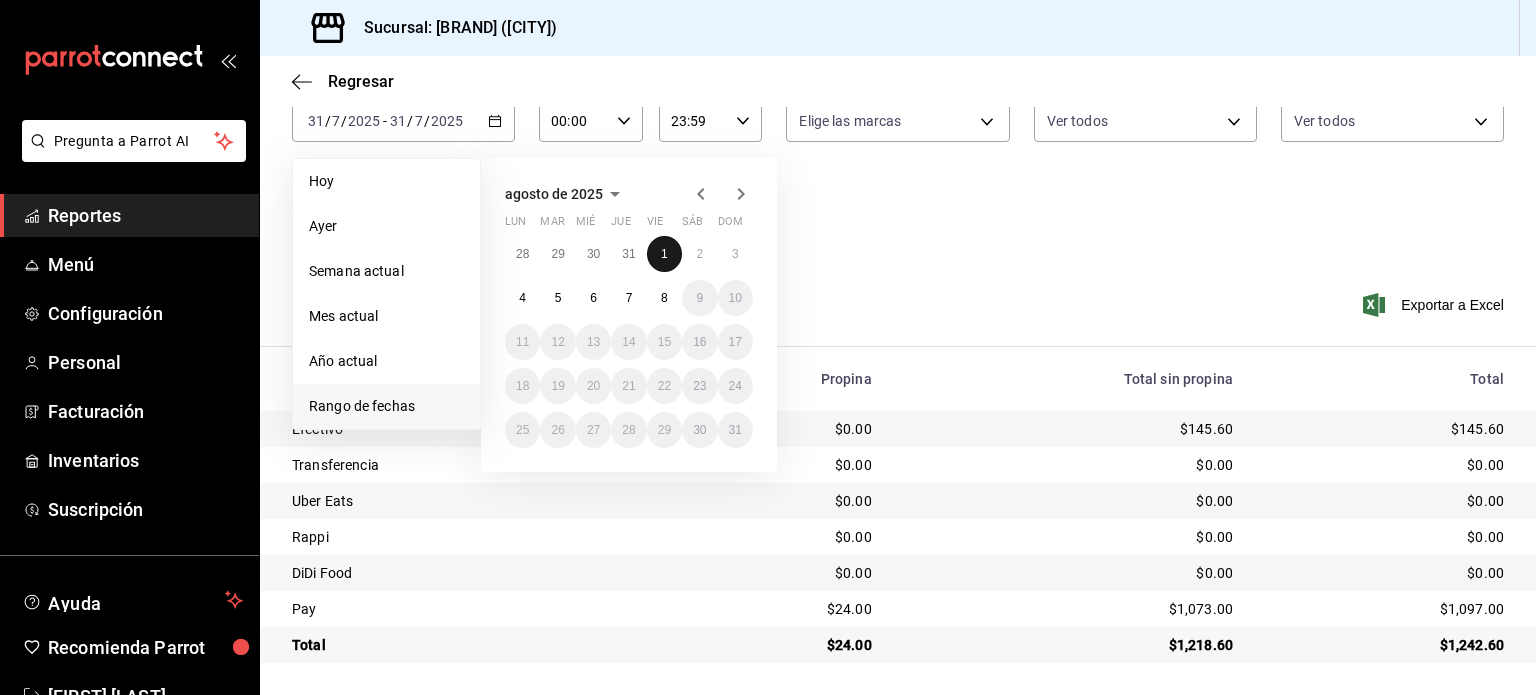 click on "1" at bounding box center (664, 254) 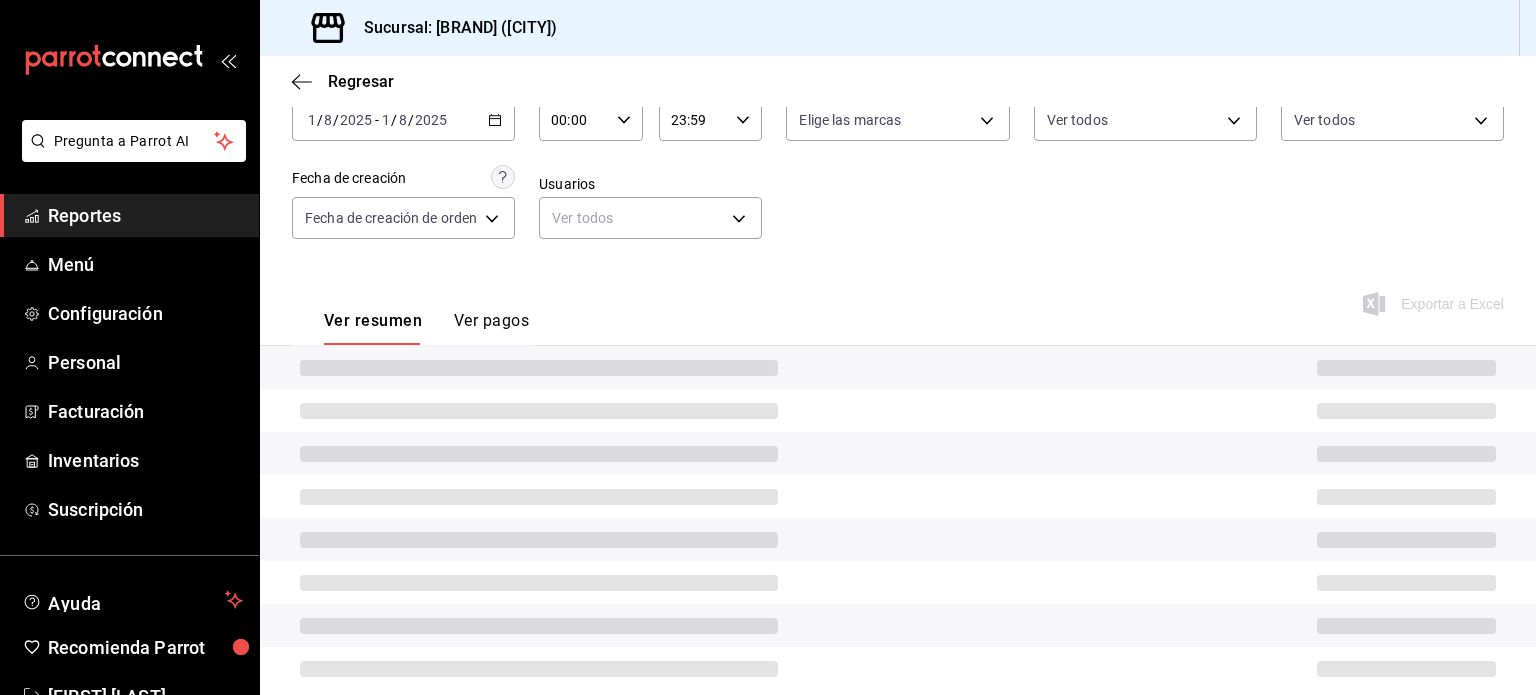 click on "Fecha 2025-08-01 1 / 8 / 2025 - 2025-08-01 1 / 8 / 2025 Hora inicio 00:00 Hora inicio Hora fin 23:59 Hora fin Marca Elige las marcas Tipo de pago Ver todos Tipo de orden Ver todos Fecha de creación   Fecha de creación de orden ORDER Usuarios Ver todos null" at bounding box center (898, 166) 